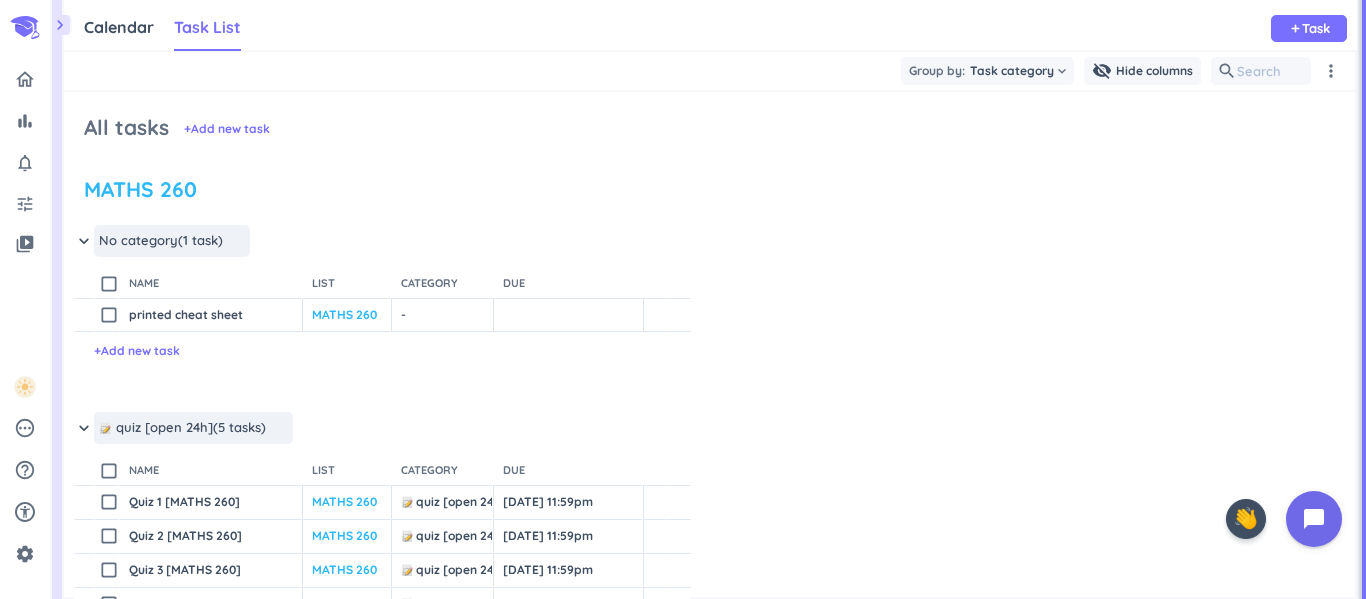 scroll, scrollTop: 0, scrollLeft: 0, axis: both 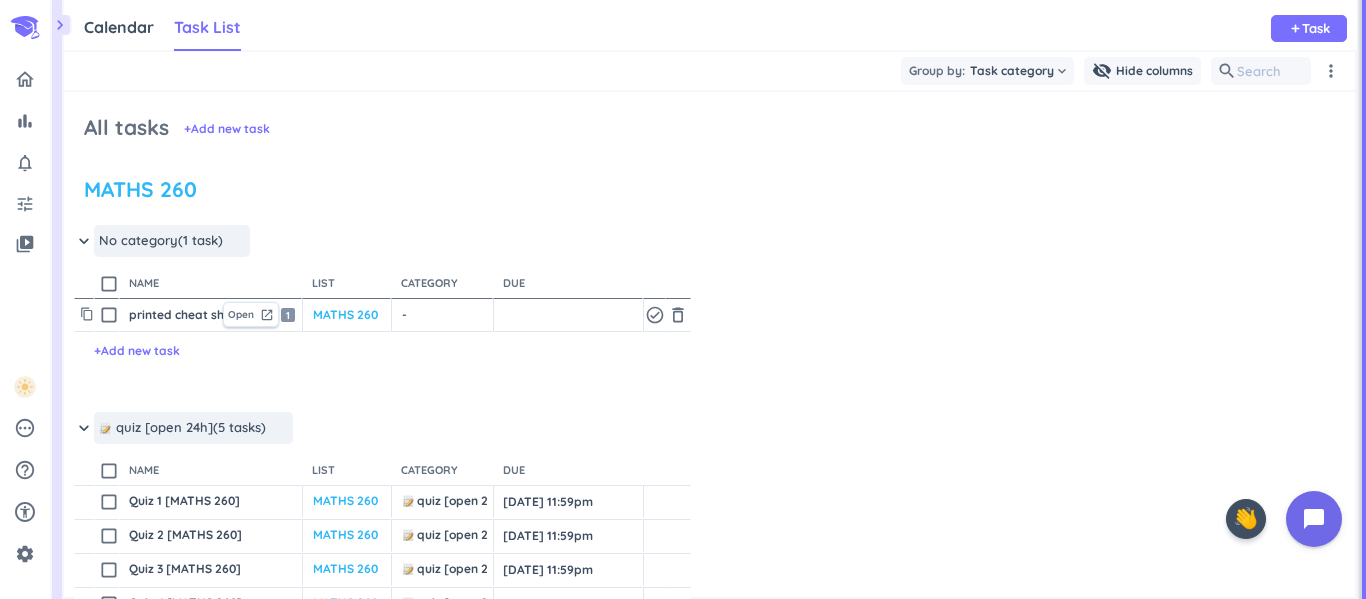click on "printed cheat sheet" at bounding box center (171, 315) 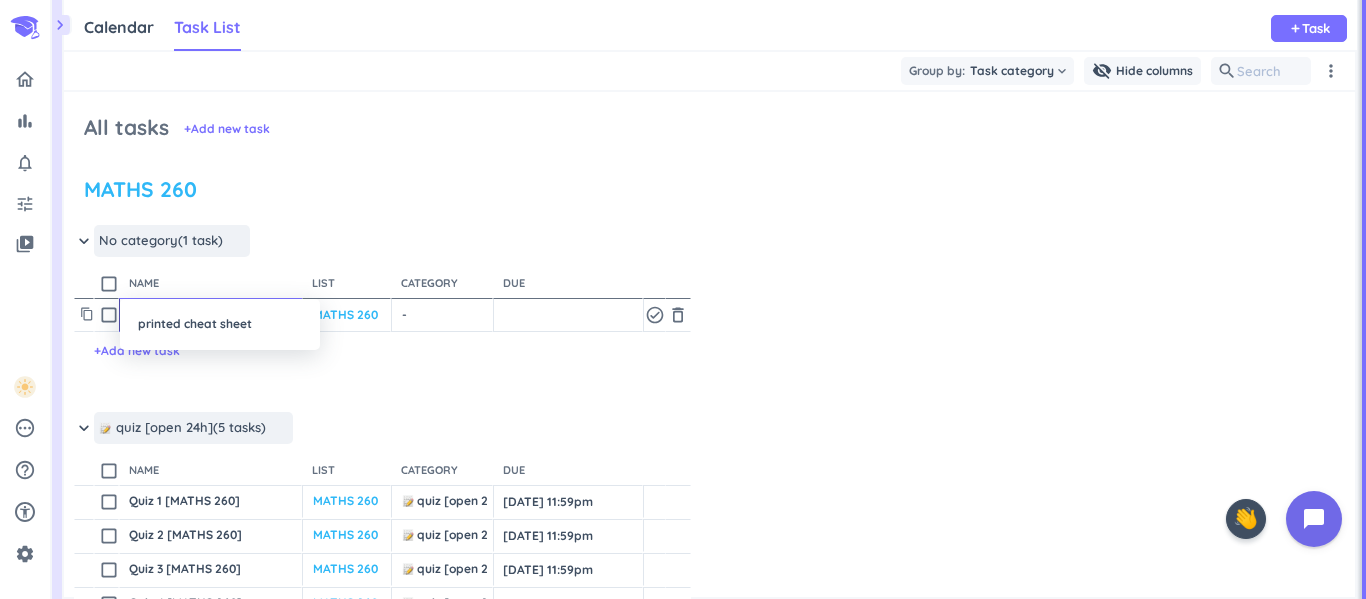 click on "printed cheat sheet" at bounding box center (220, 324) 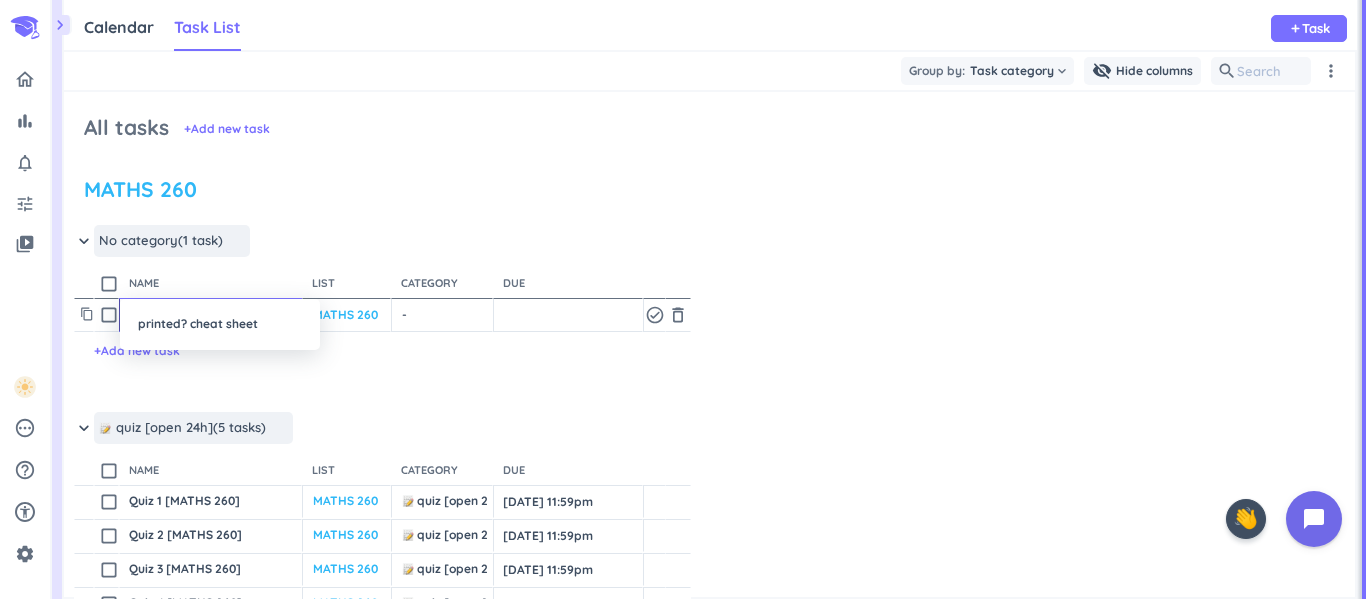 type on "printed? cheat sheet" 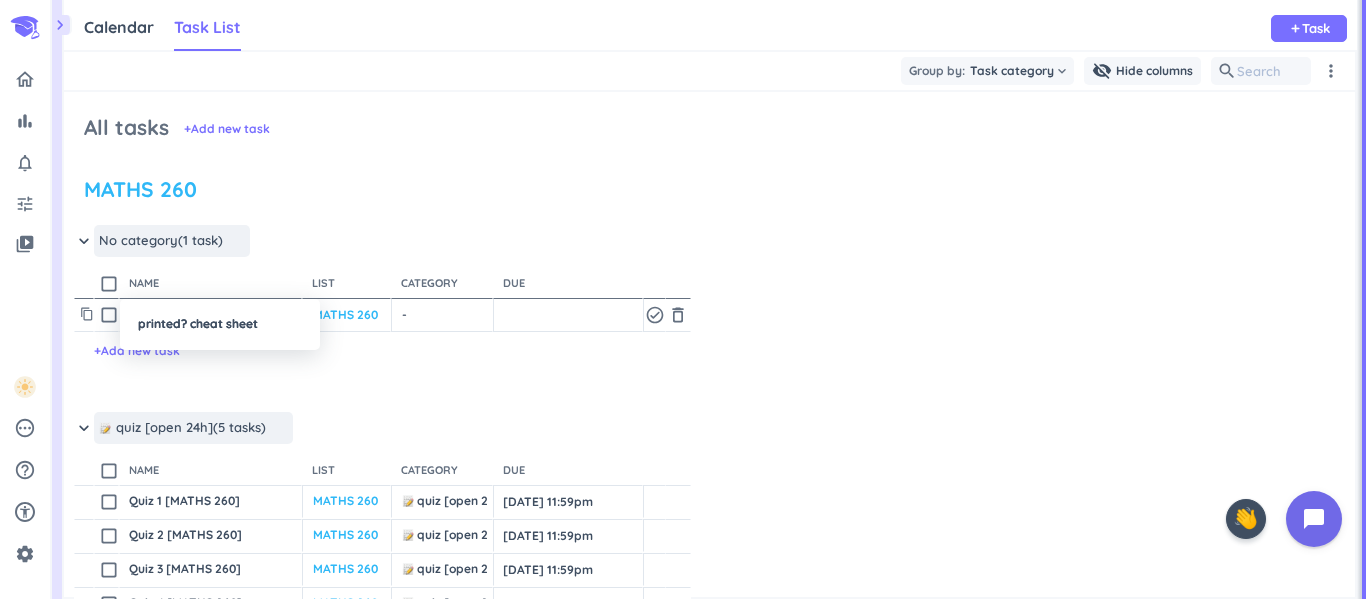 click at bounding box center (683, 299) 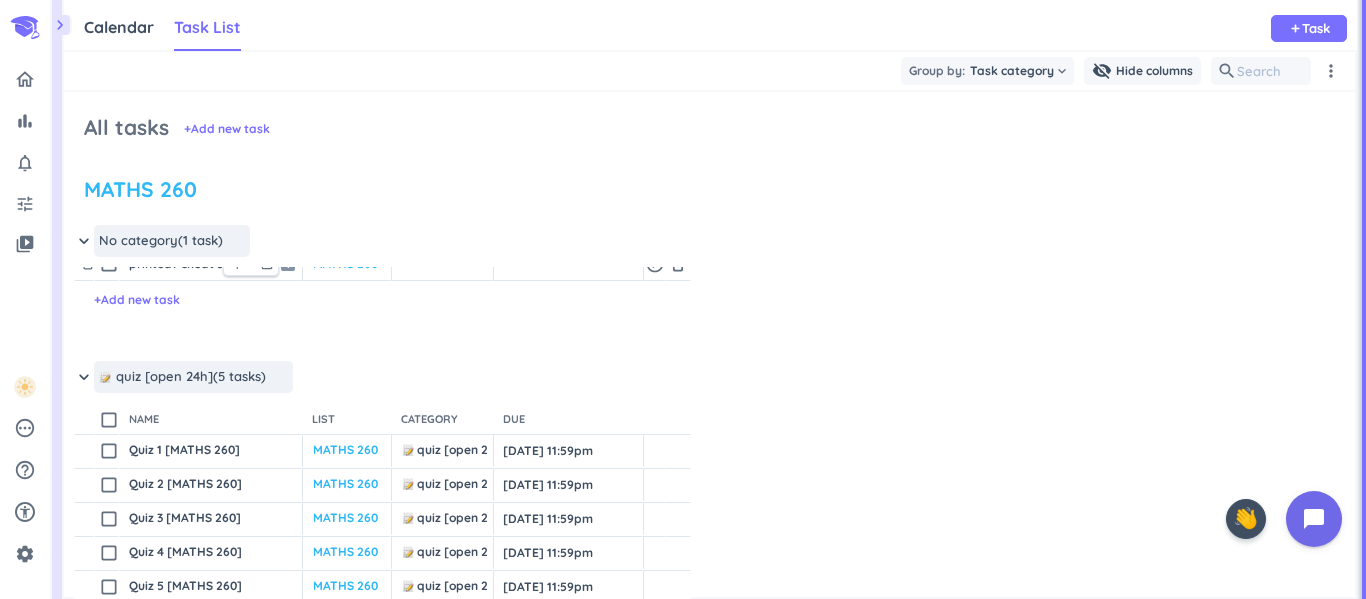 scroll, scrollTop: 52, scrollLeft: 0, axis: vertical 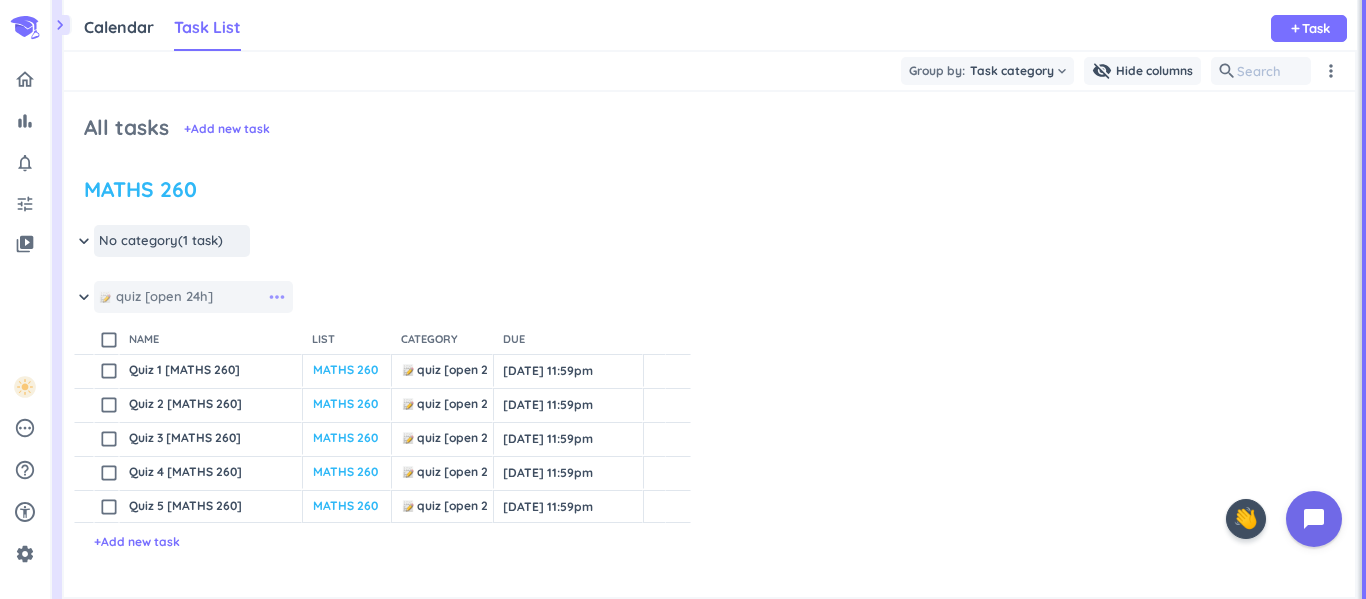 click on "more_horiz" at bounding box center (277, 297) 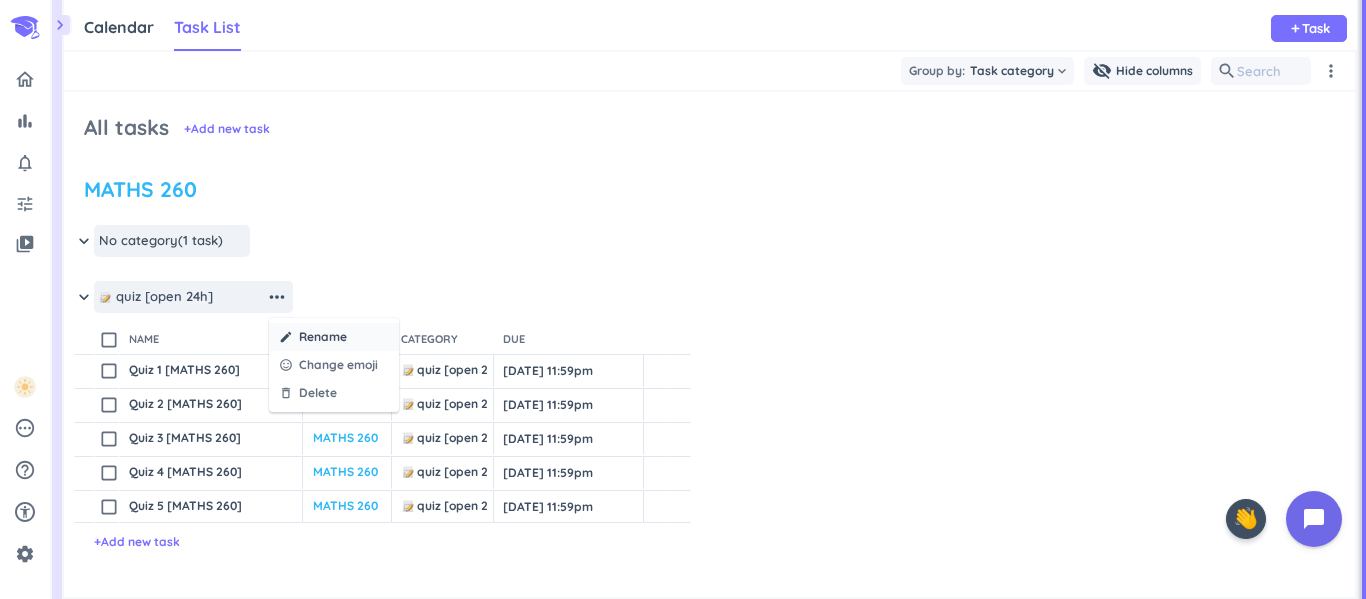 click on "create Rename" at bounding box center [334, 337] 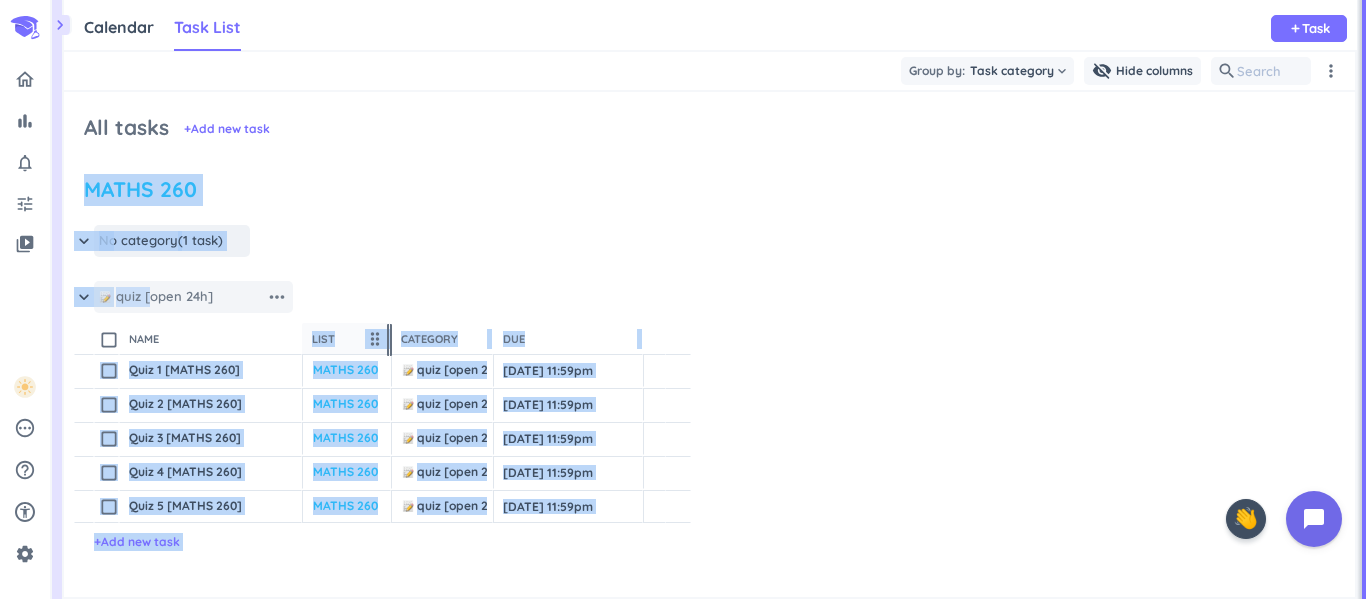 drag, startPoint x: 149, startPoint y: 300, endPoint x: 304, endPoint y: 328, distance: 157.50873 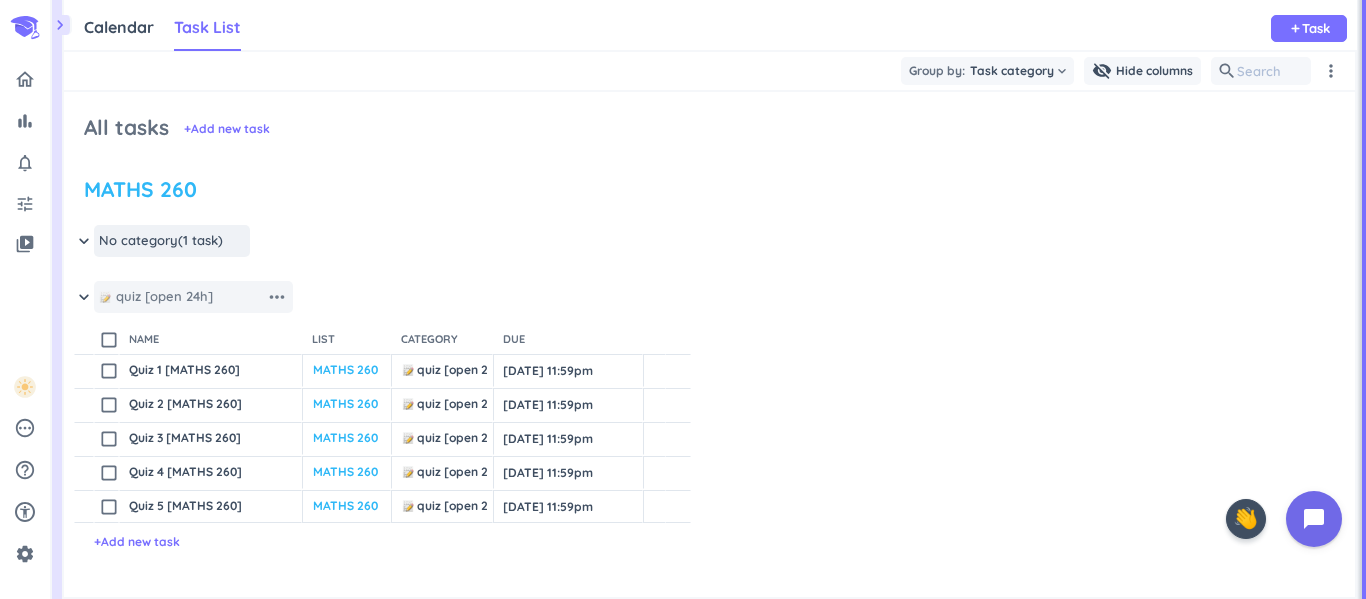 click on "quiz [open 24h]  (5 tasks) more_horiz" at bounding box center [193, 297] 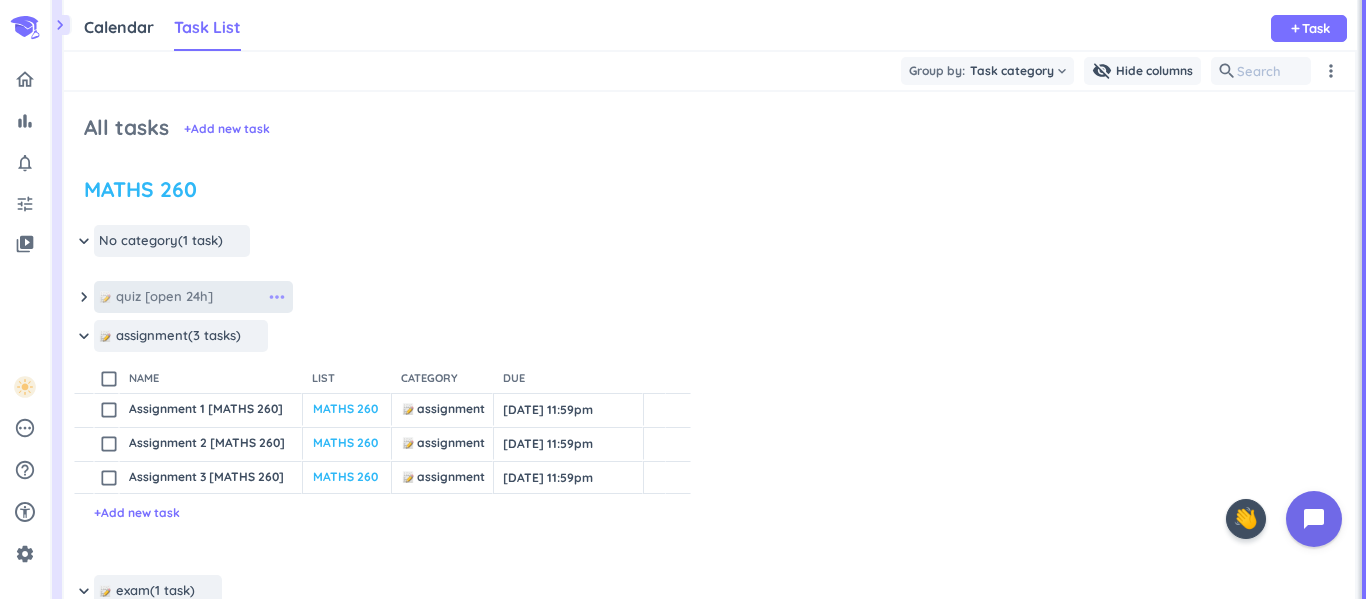 click on "more_horiz" at bounding box center [277, 297] 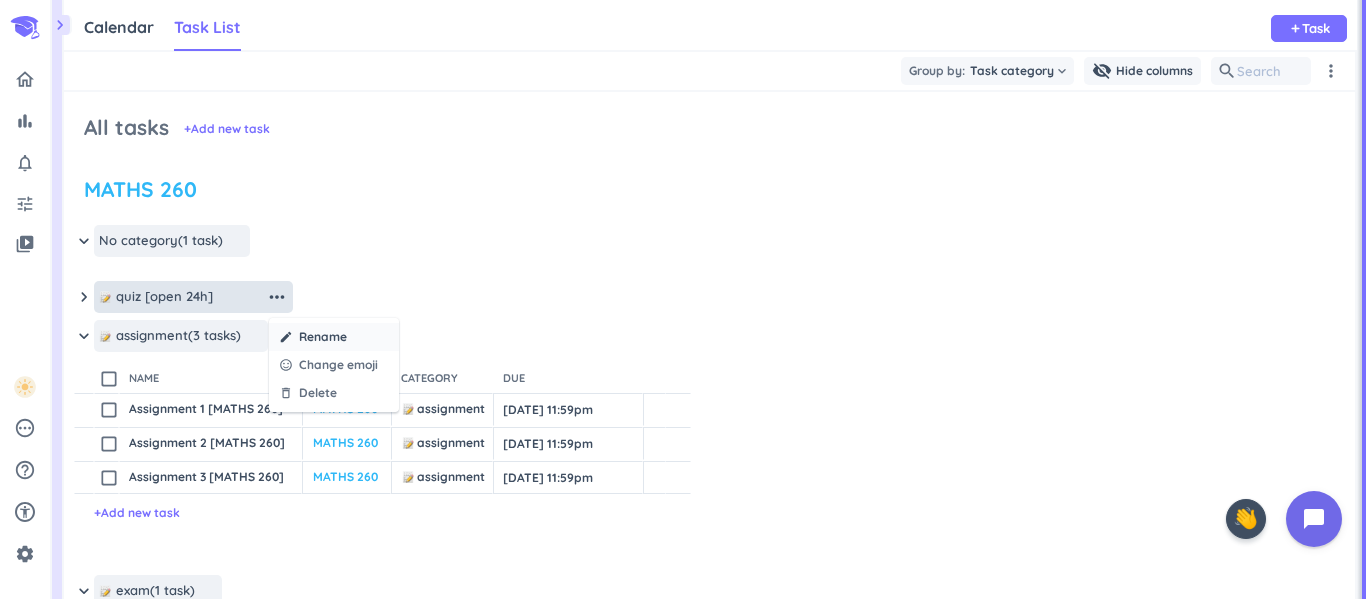 click on "create" at bounding box center [286, 337] 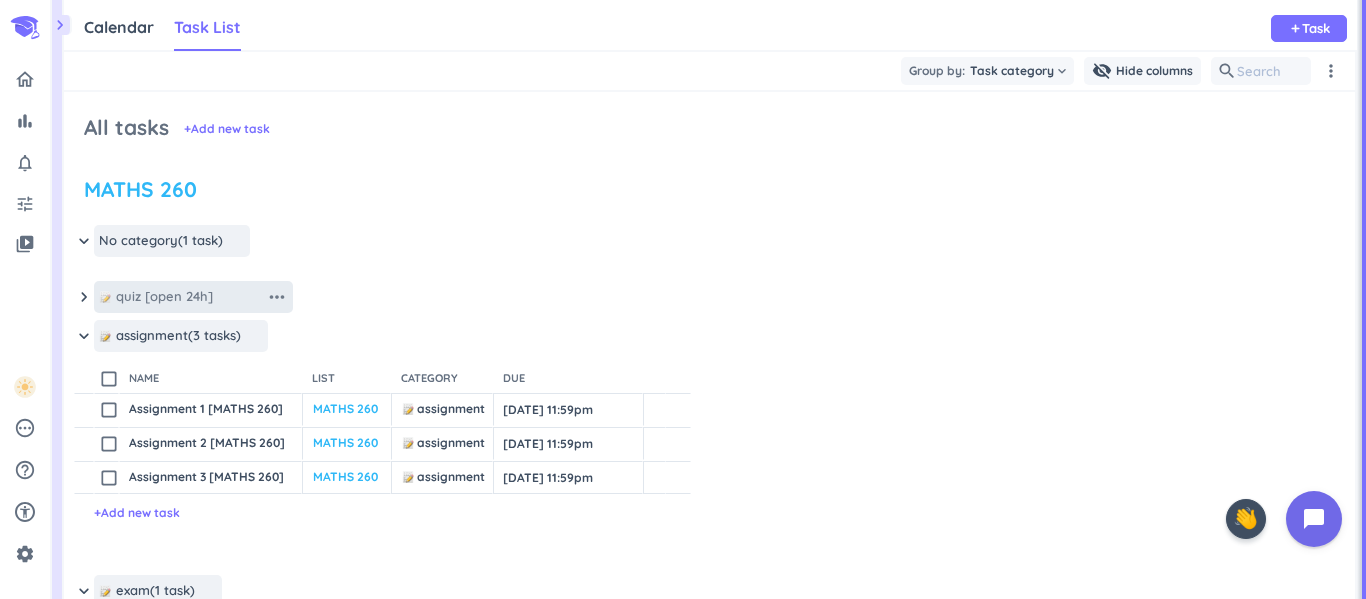 drag, startPoint x: 146, startPoint y: 293, endPoint x: 181, endPoint y: 293, distance: 35 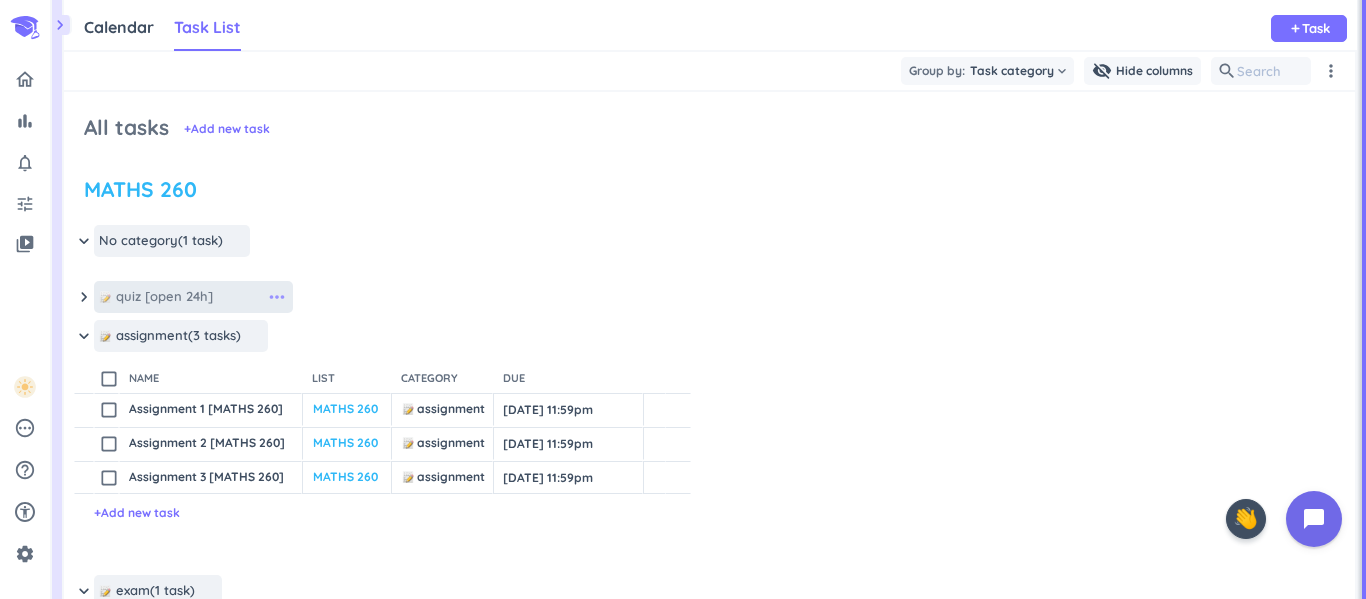 click on "more_horiz" at bounding box center (277, 297) 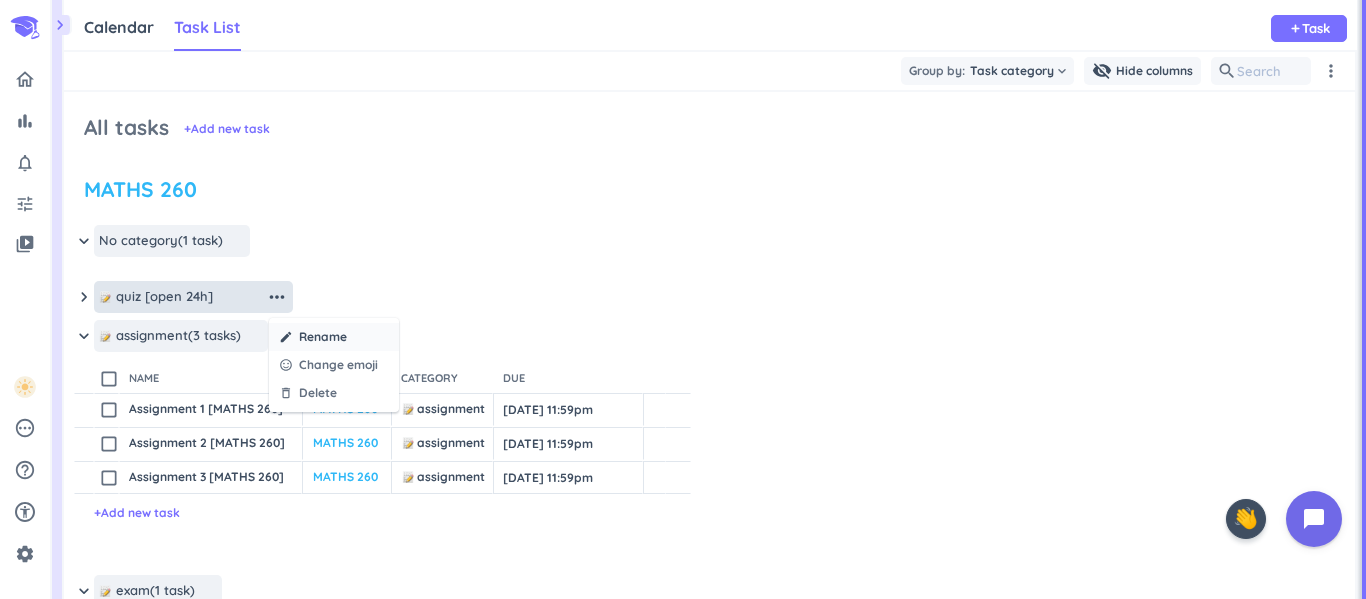 click on "create Rename" at bounding box center [334, 337] 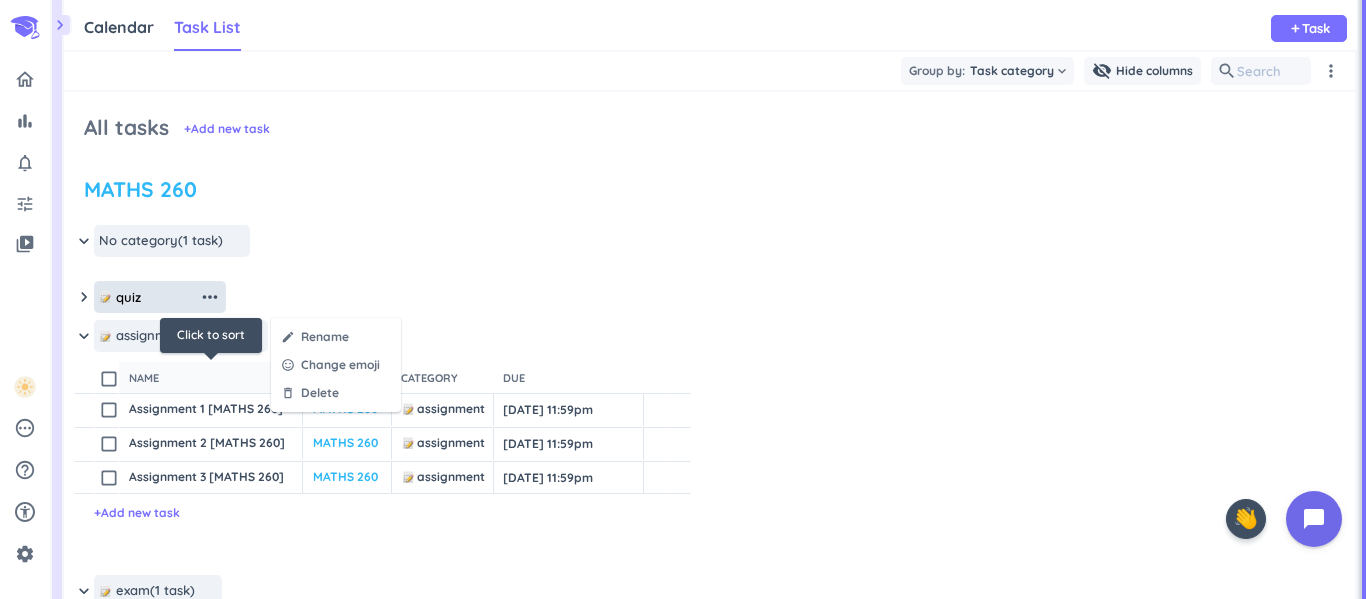 type on "quiz" 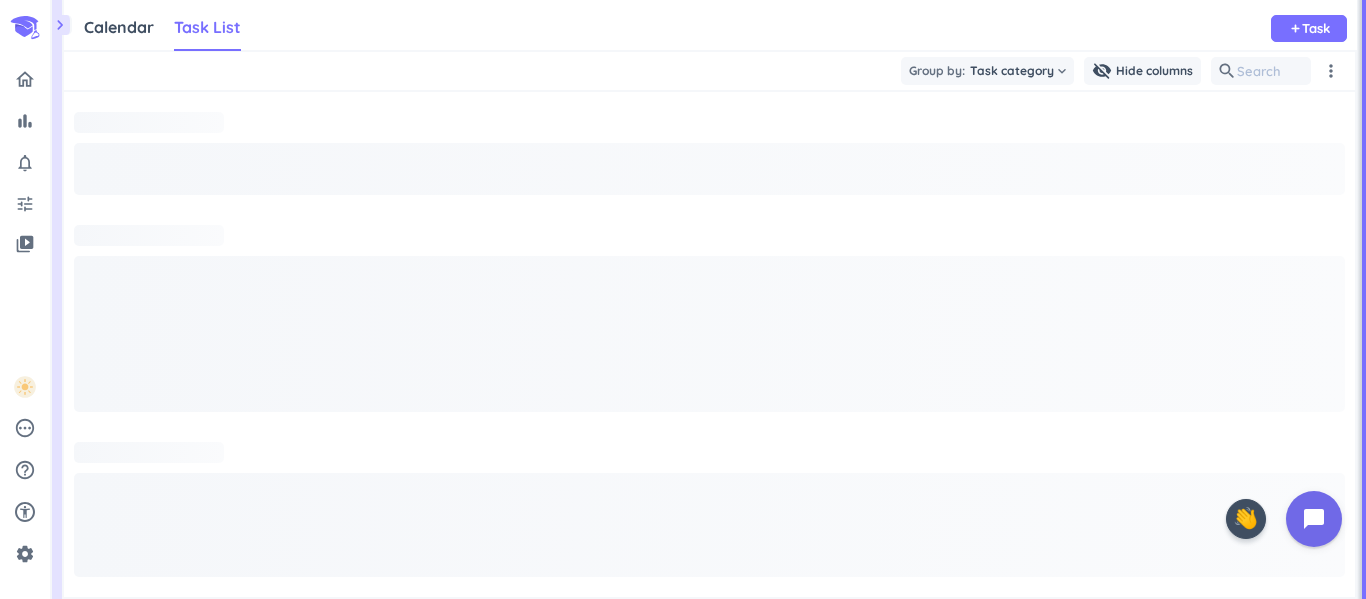 click at bounding box center (709, 334) 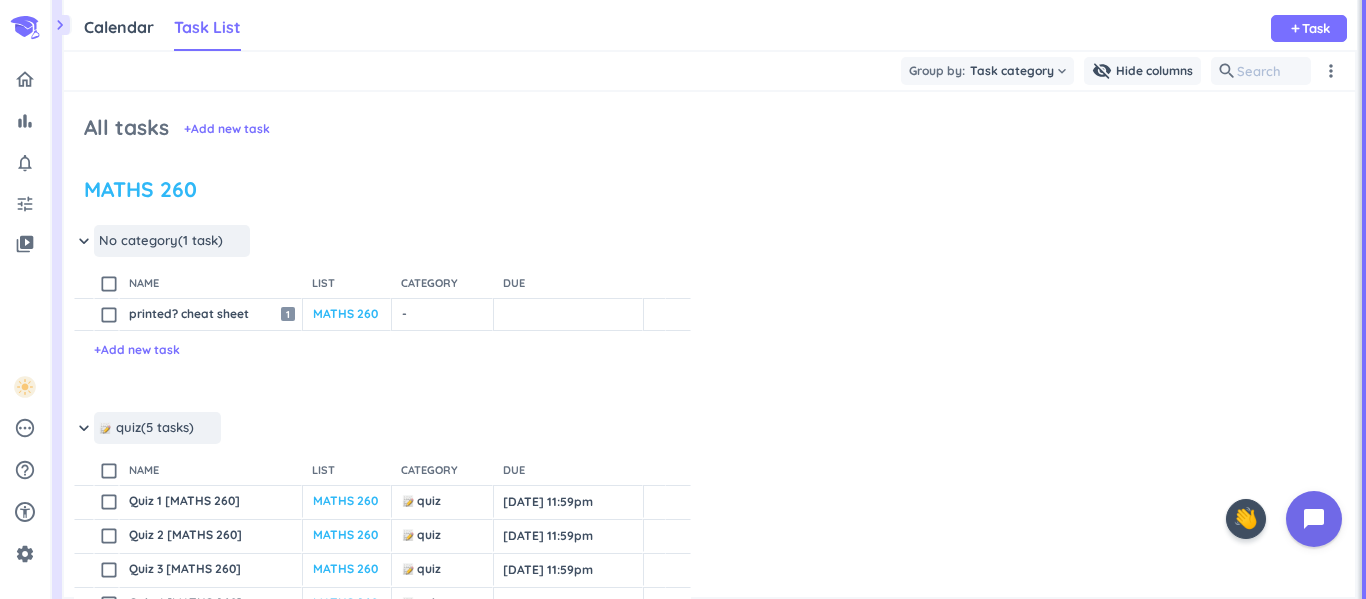 scroll, scrollTop: 9, scrollLeft: 9, axis: both 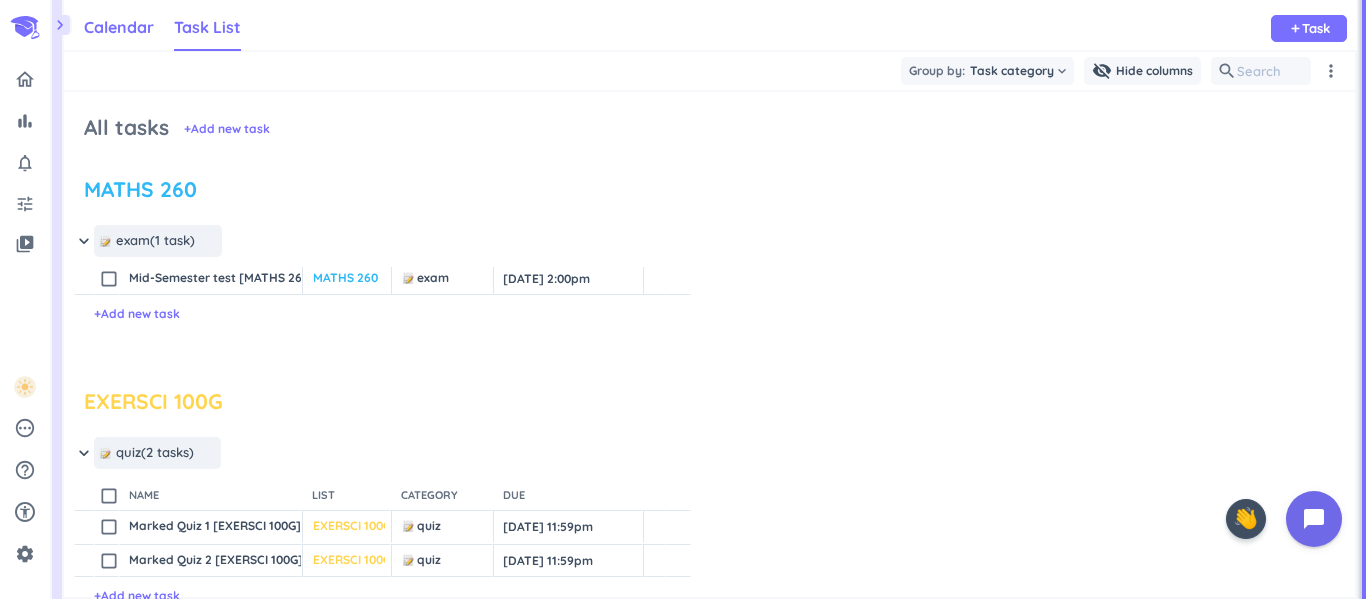 click on "Calendar" at bounding box center [119, 27] 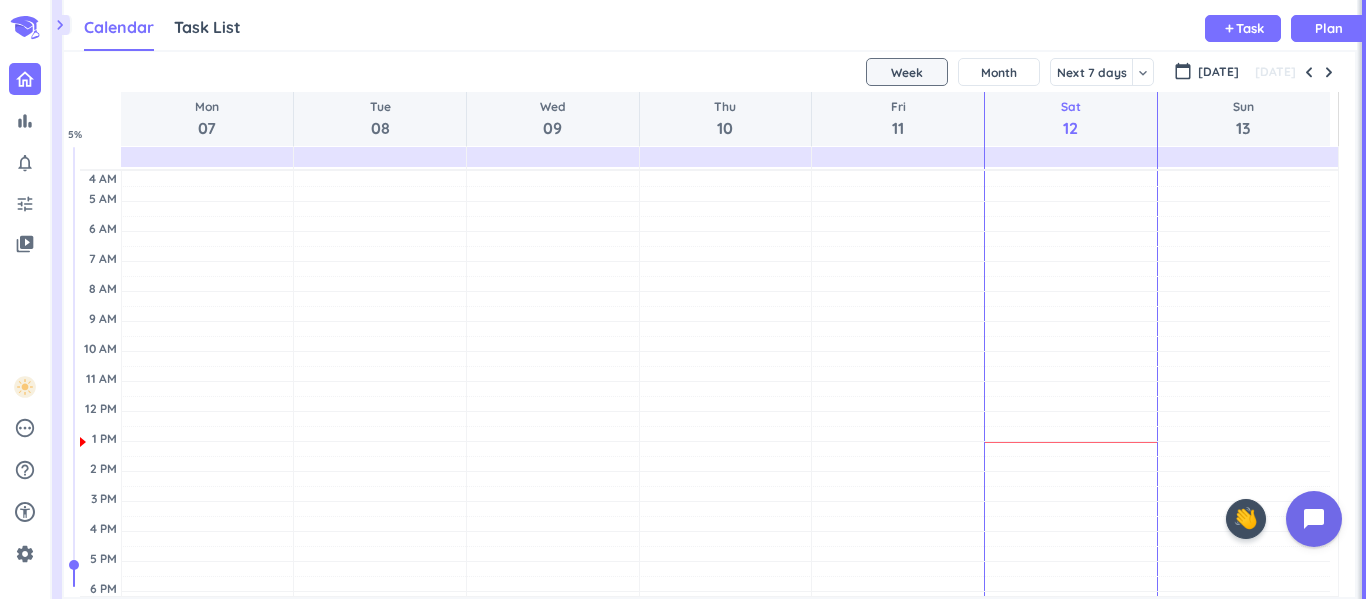 scroll, scrollTop: 9, scrollLeft: 9, axis: both 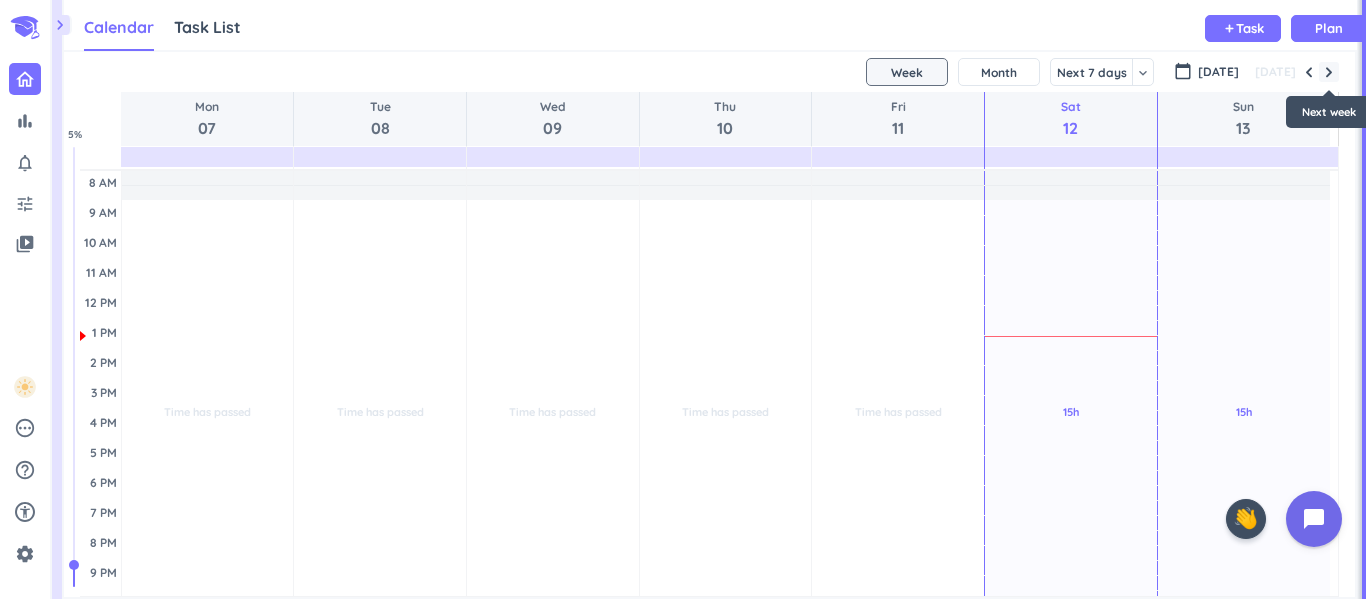 click at bounding box center (1329, 72) 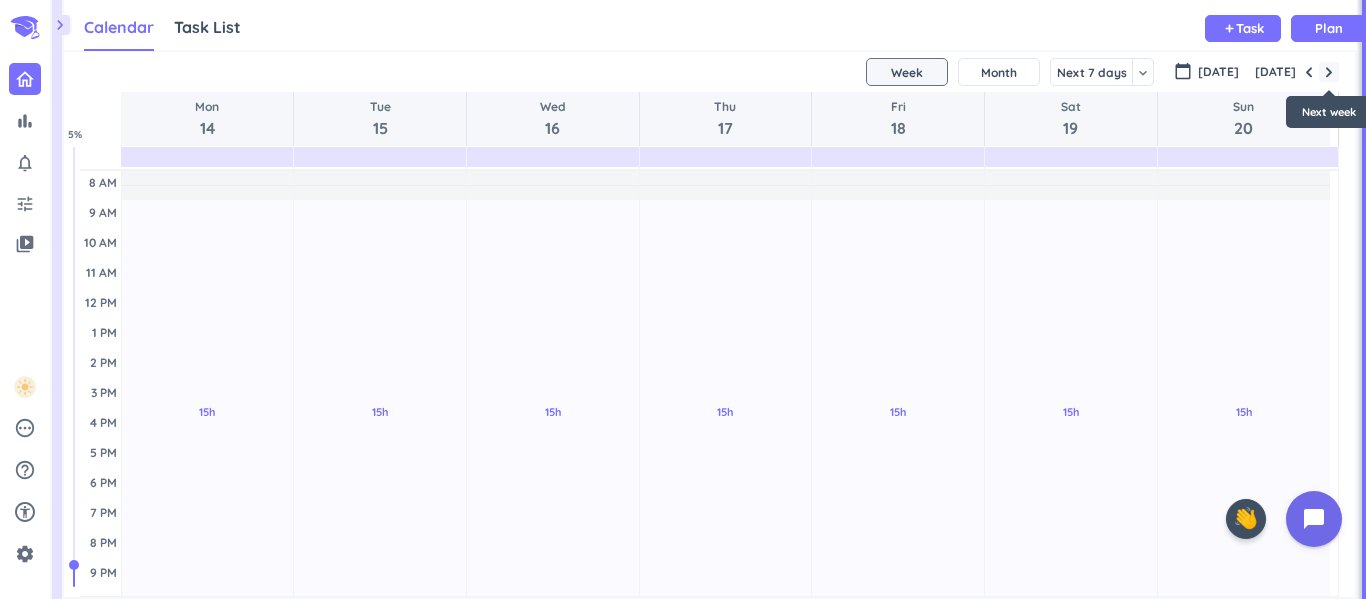 click at bounding box center (1329, 72) 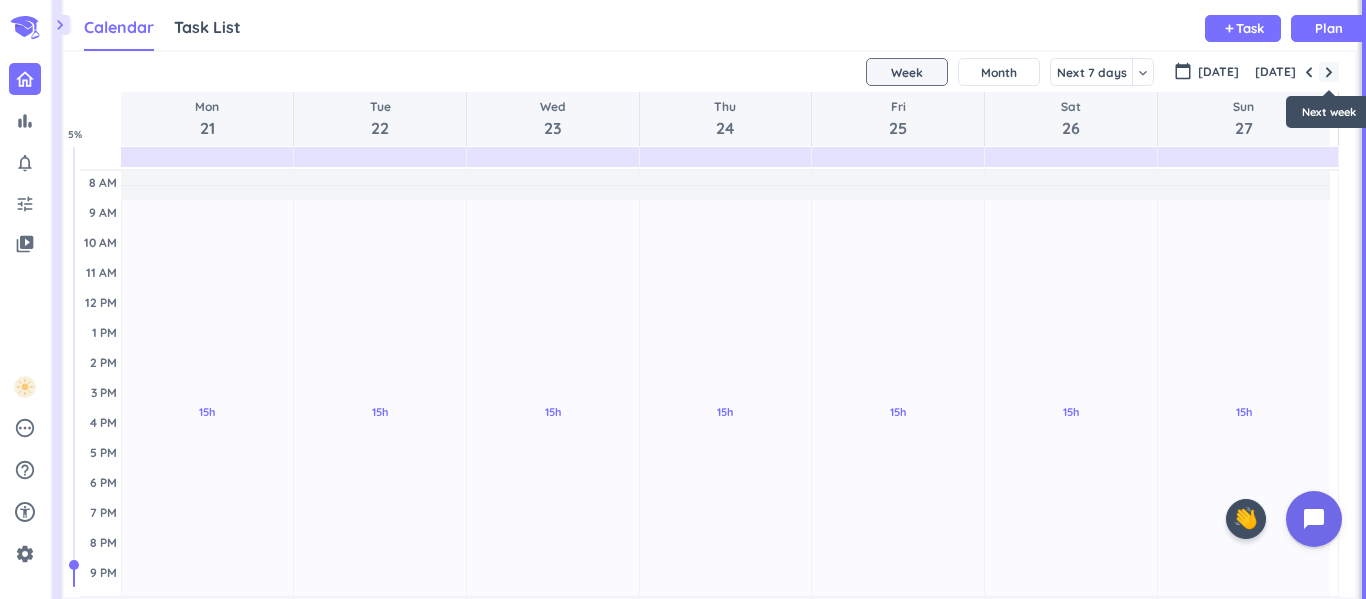 click at bounding box center (1329, 72) 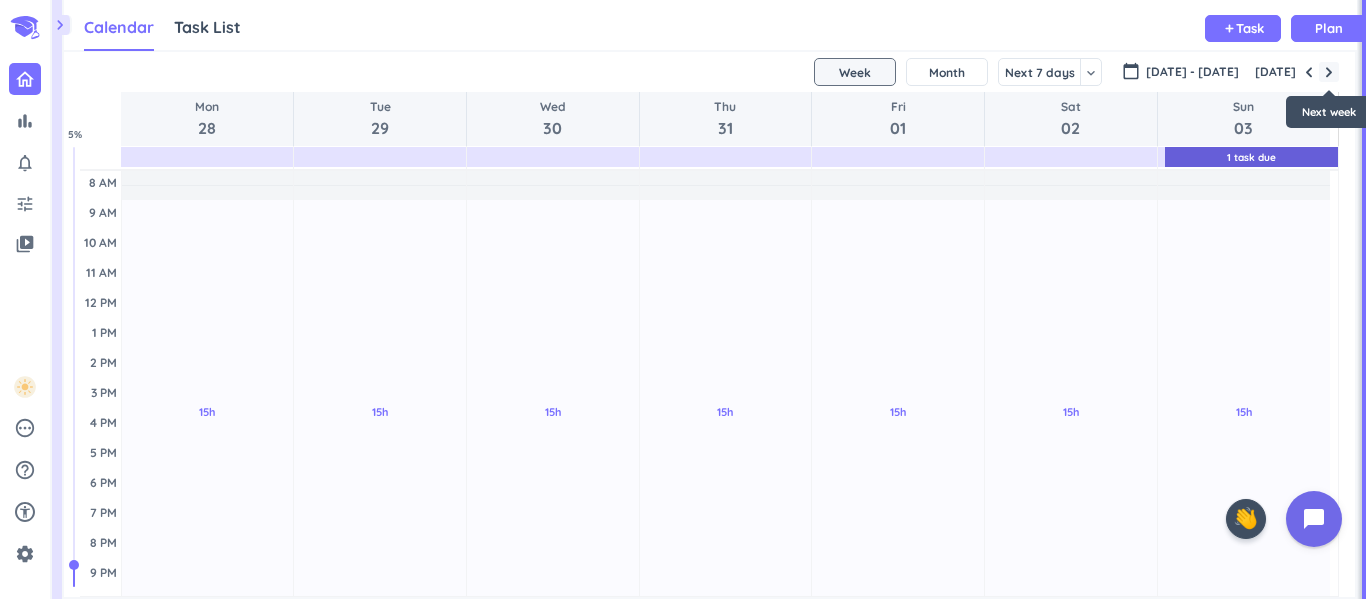 click at bounding box center [1329, 72] 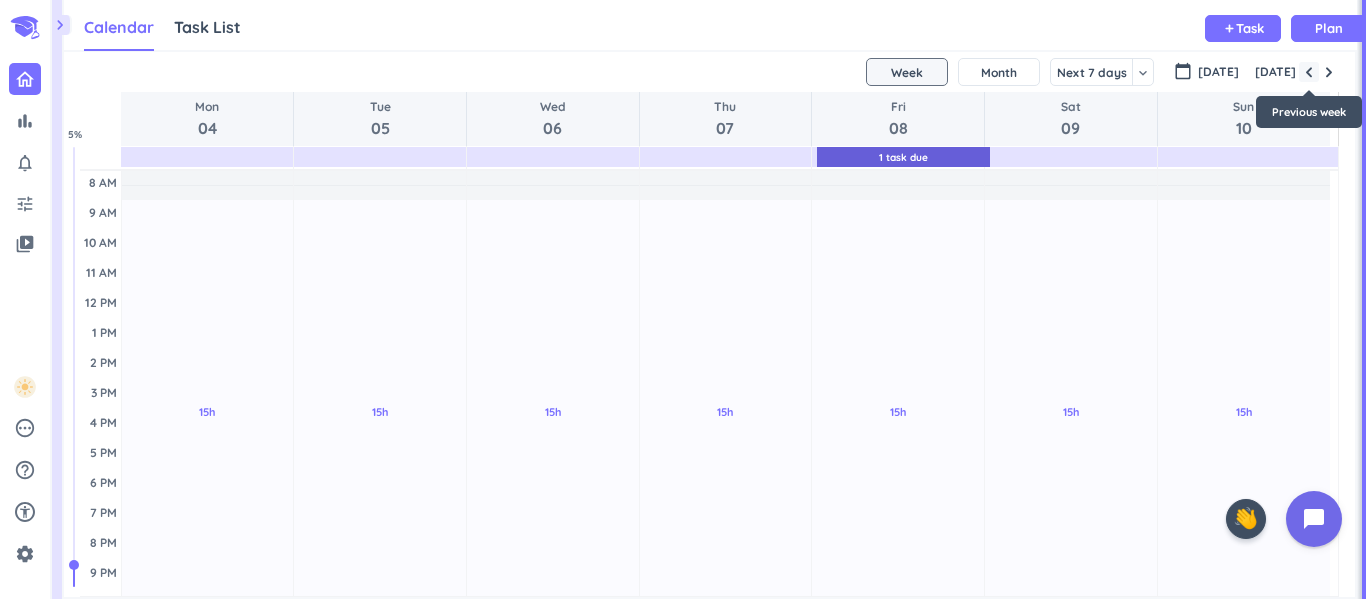 click at bounding box center (1309, 72) 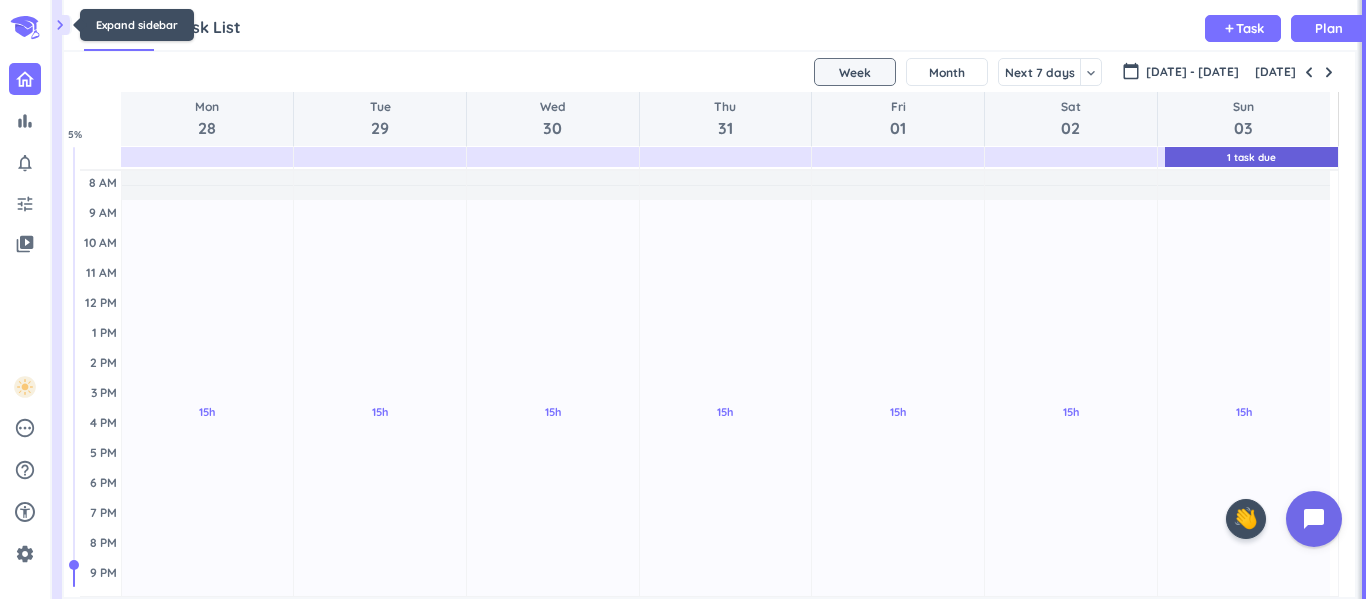 click on "chevron_right" at bounding box center [60, 25] 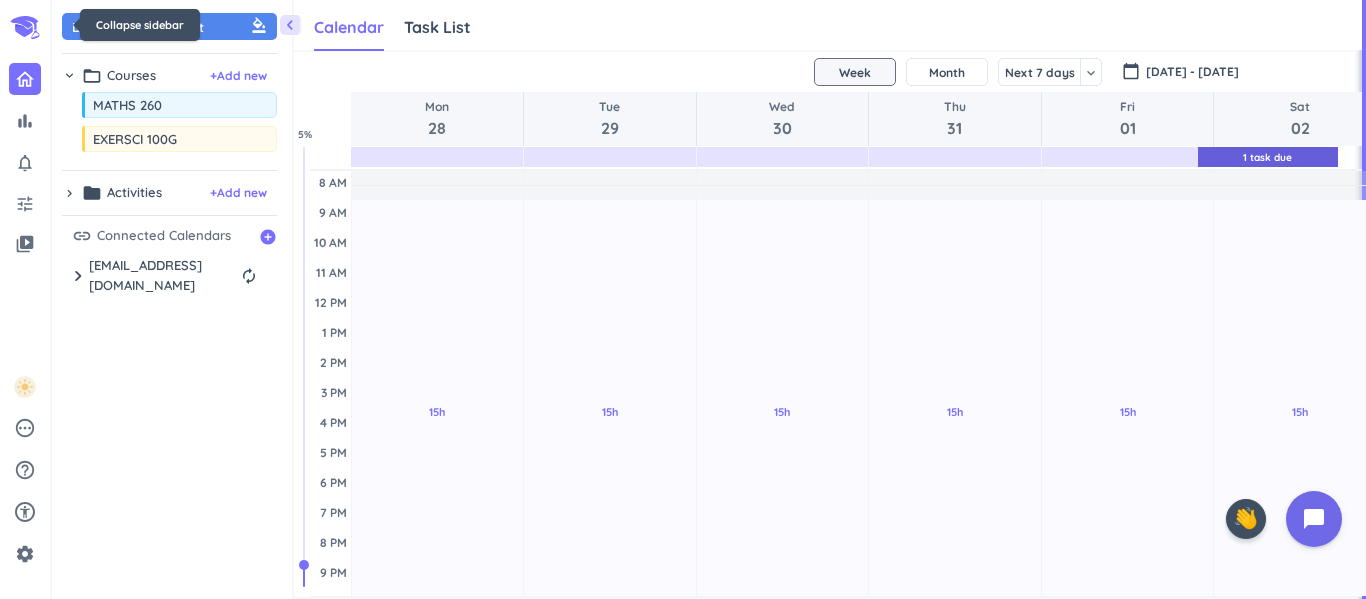 scroll, scrollTop: 42, scrollLeft: 1067, axis: both 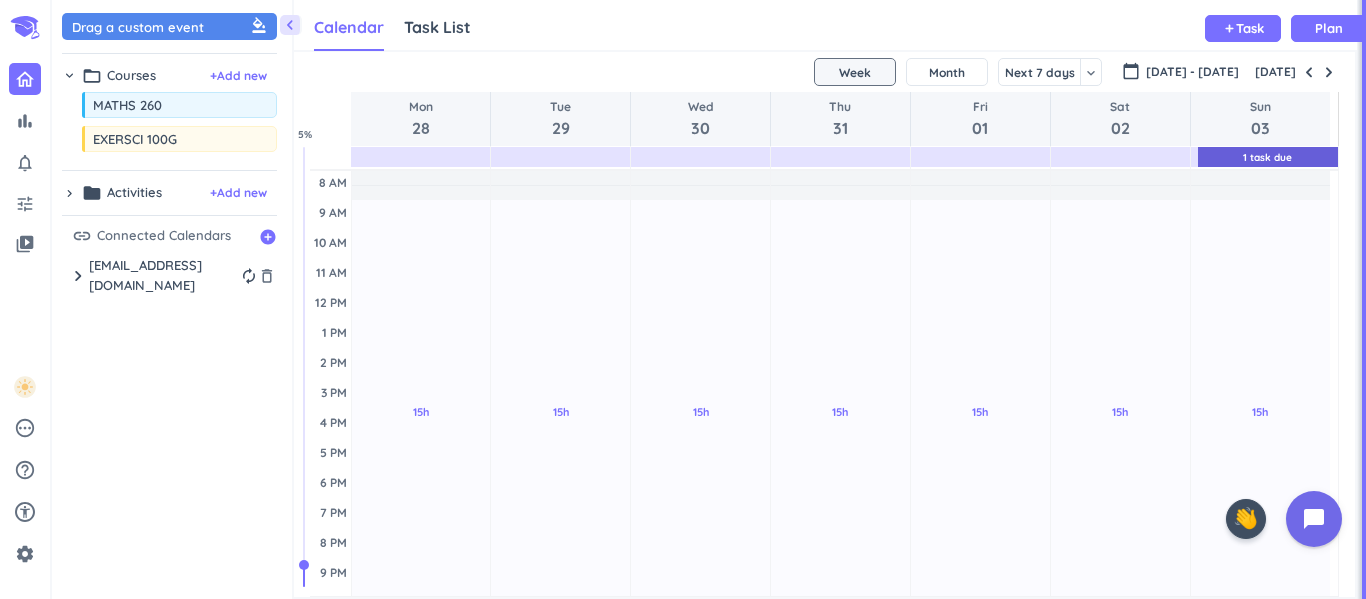 click on "chevron_right" at bounding box center (78, 276) 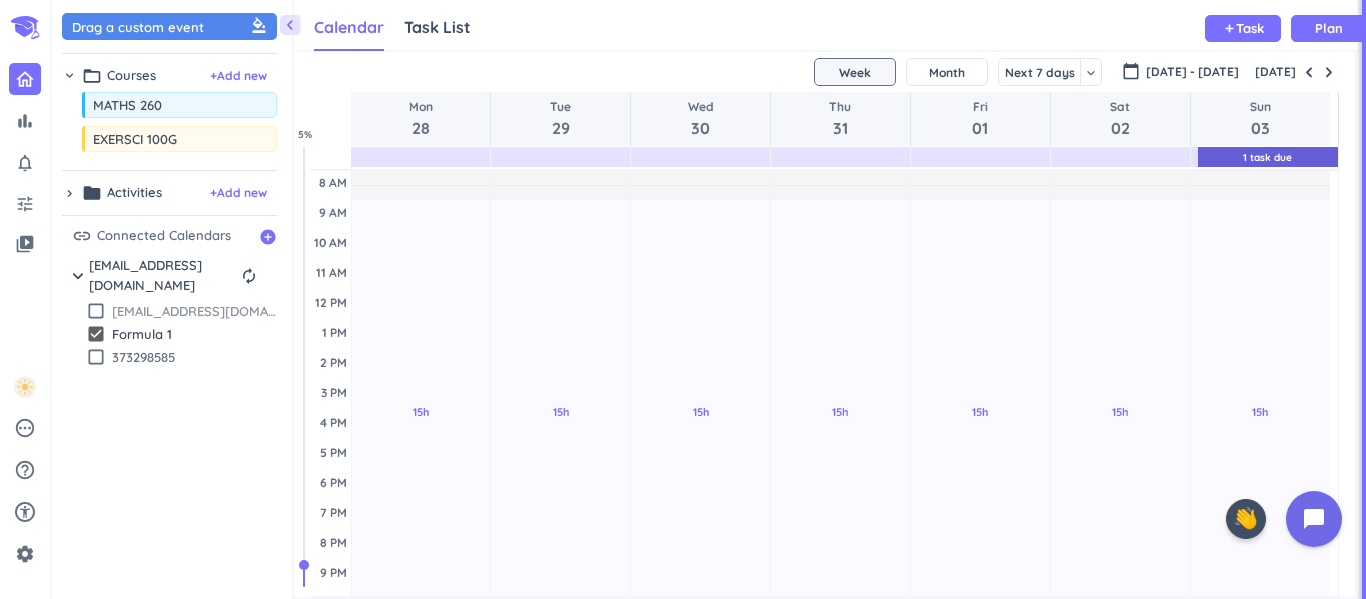 click on "[EMAIL_ADDRESS][DOMAIN_NAME]" at bounding box center [194, 311] 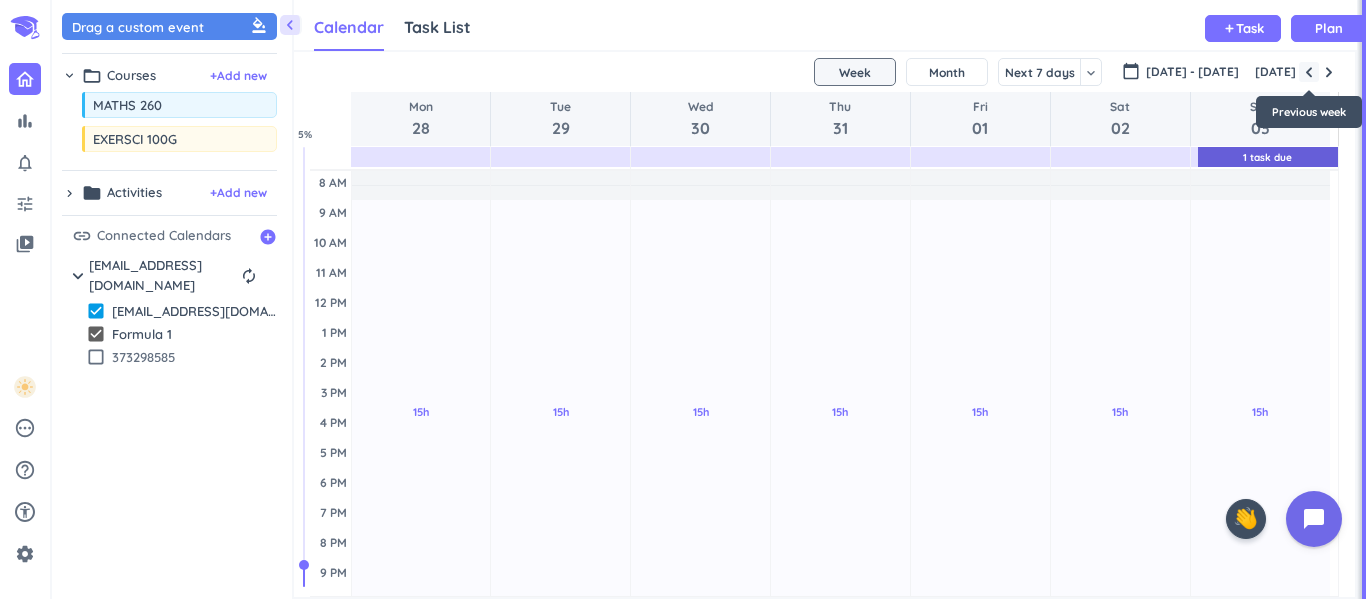 click at bounding box center [1309, 72] 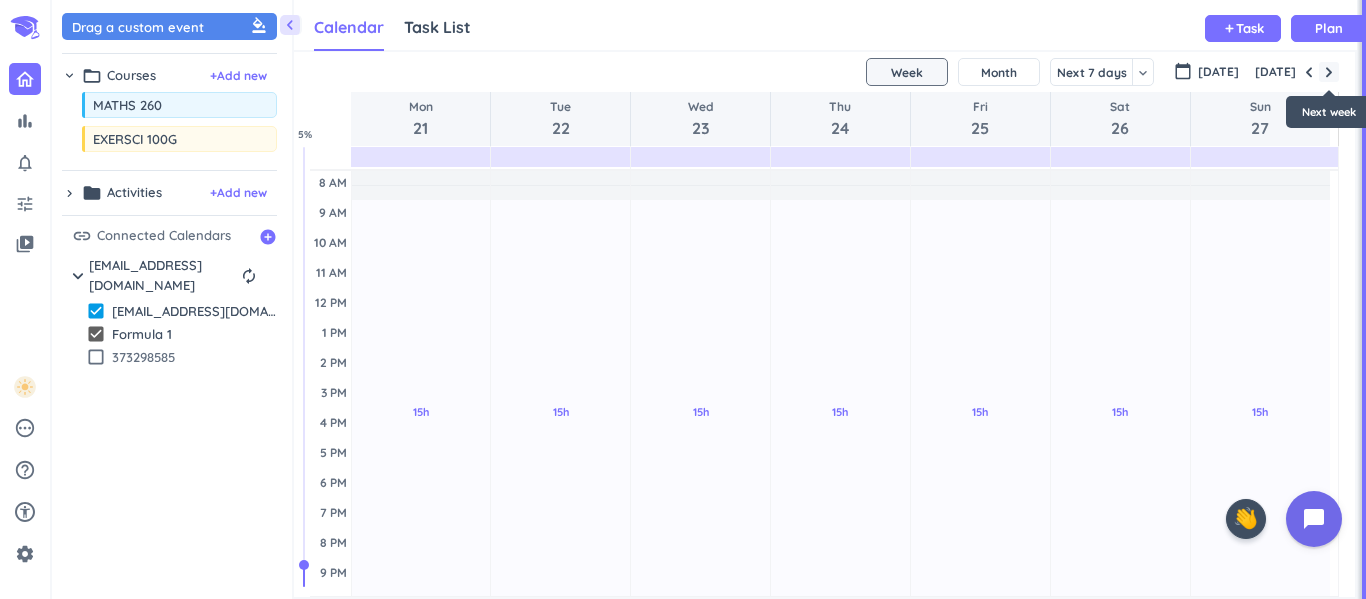 click at bounding box center (1329, 72) 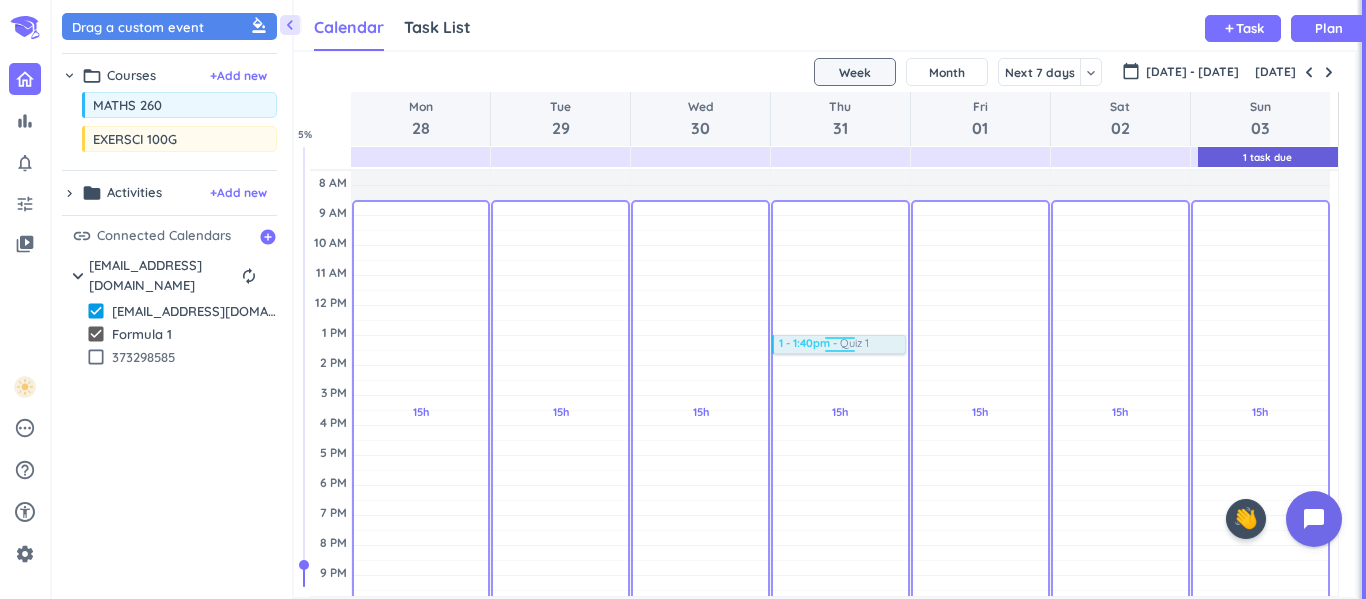 drag, startPoint x: 1198, startPoint y: 242, endPoint x: 843, endPoint y: 335, distance: 366.97955 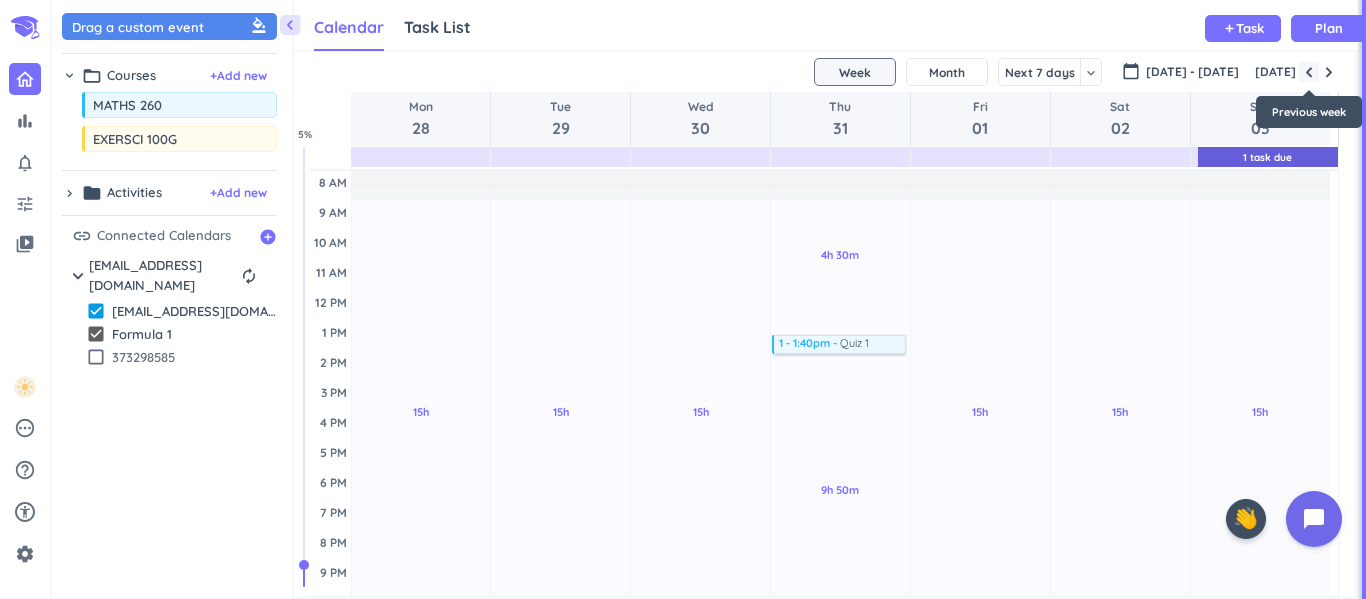 click at bounding box center [1309, 72] 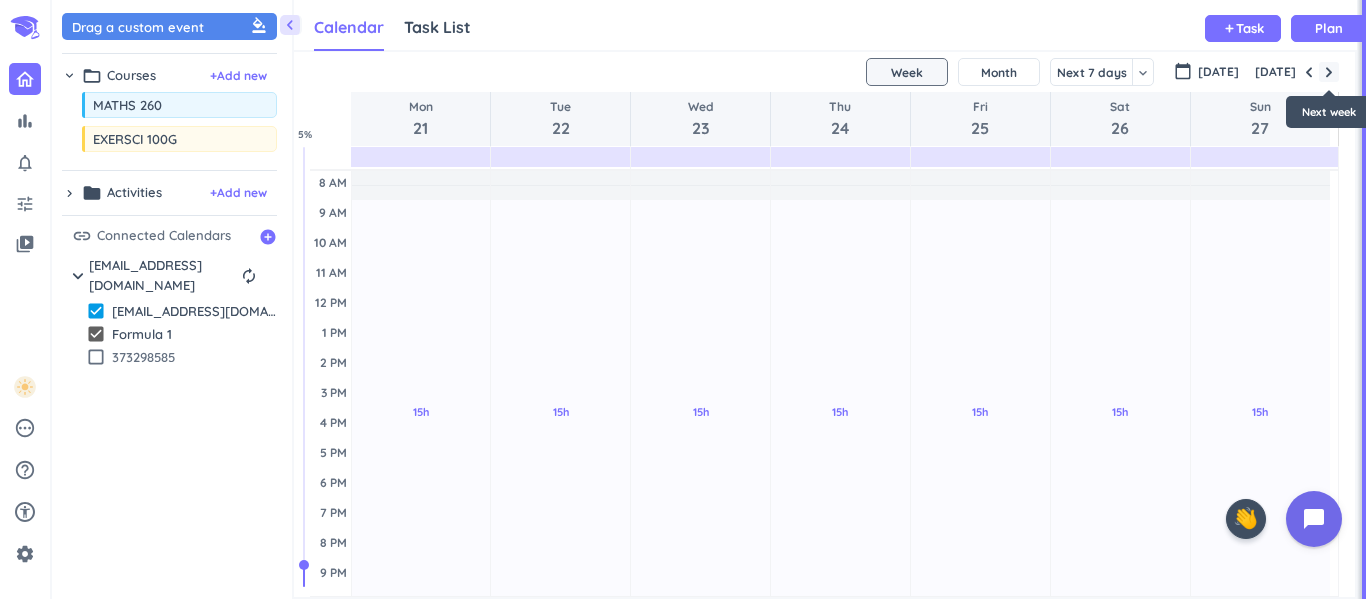 click at bounding box center (1329, 72) 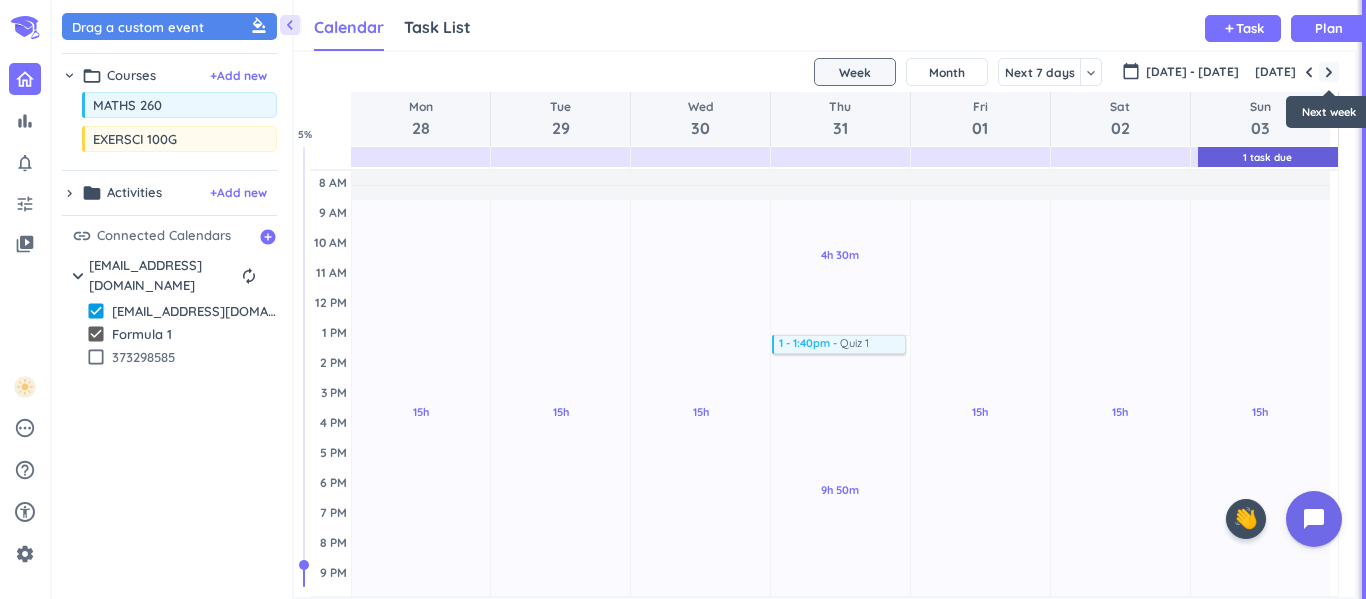 click at bounding box center [1329, 72] 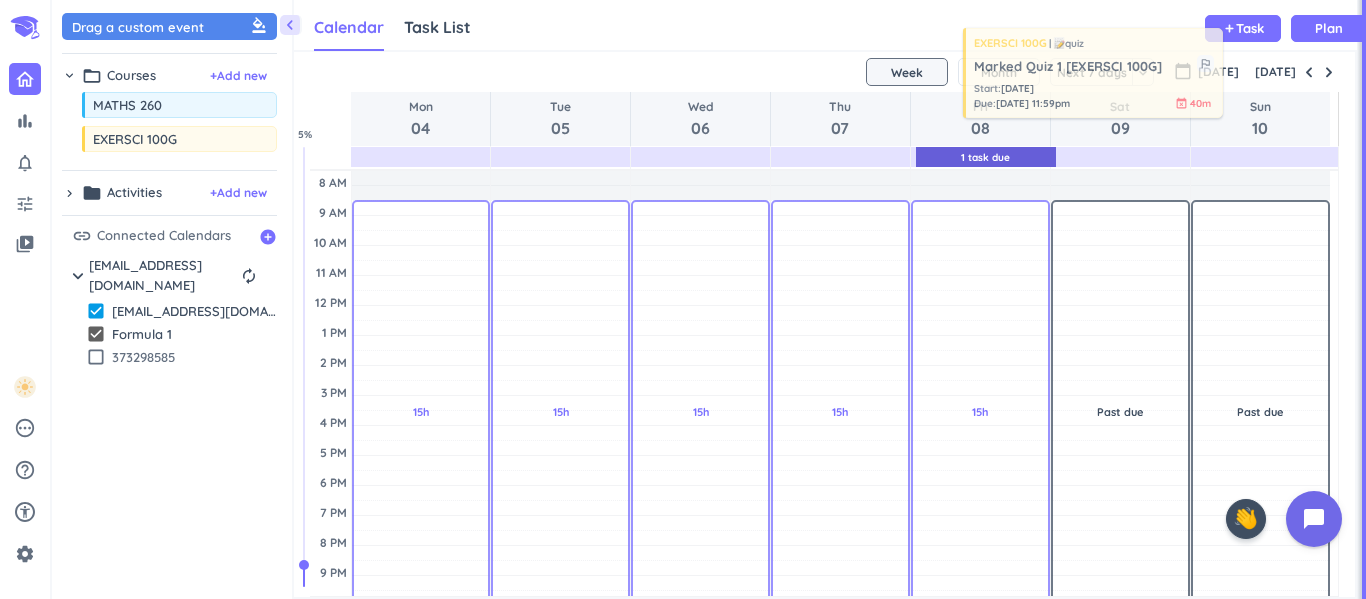scroll, scrollTop: 104, scrollLeft: 0, axis: vertical 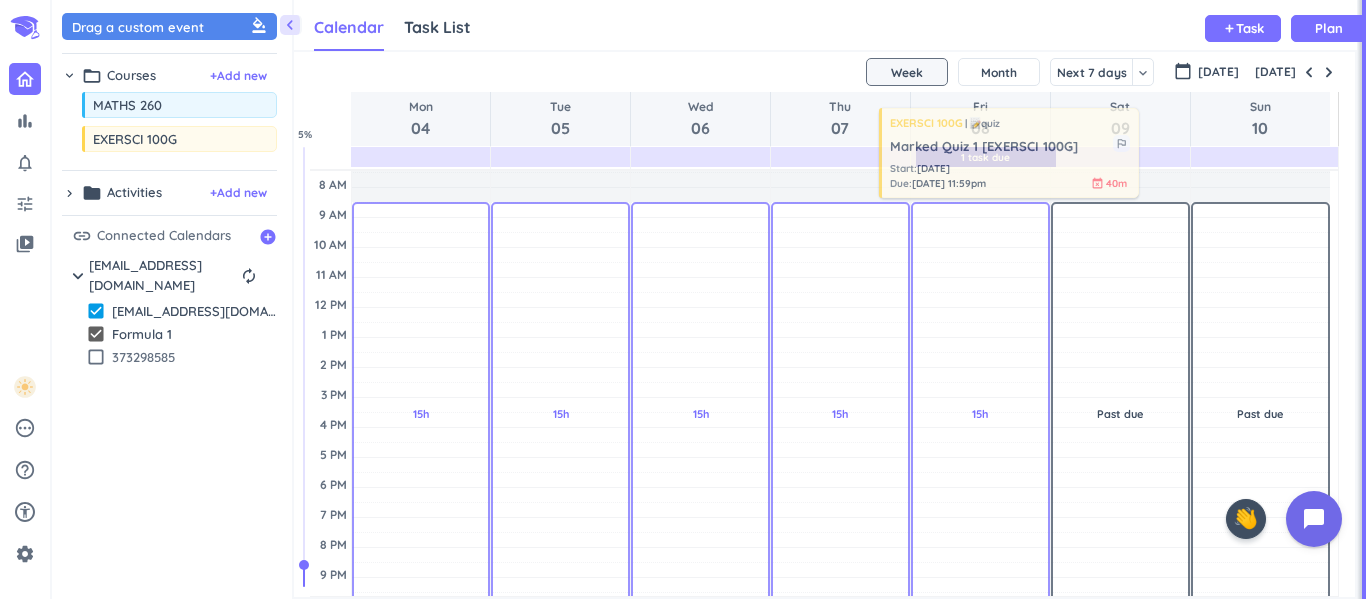 drag, startPoint x: 981, startPoint y: 262, endPoint x: 1004, endPoint y: 160, distance: 104.56099 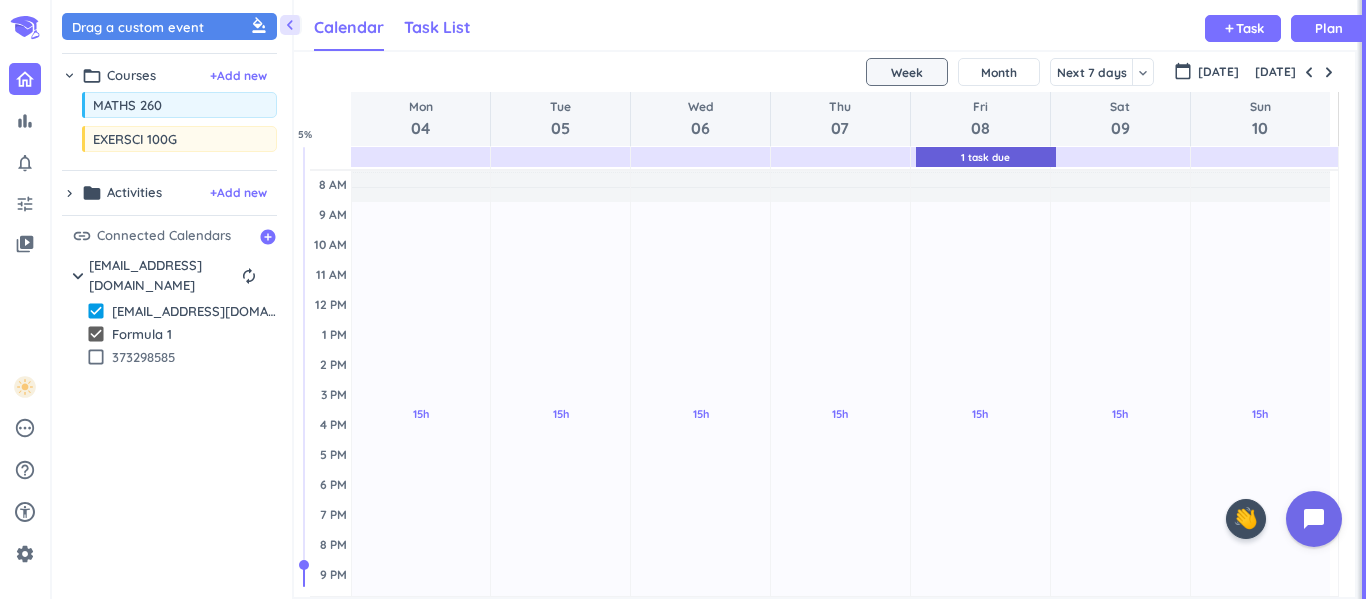 click on "Task List" at bounding box center (437, 27) 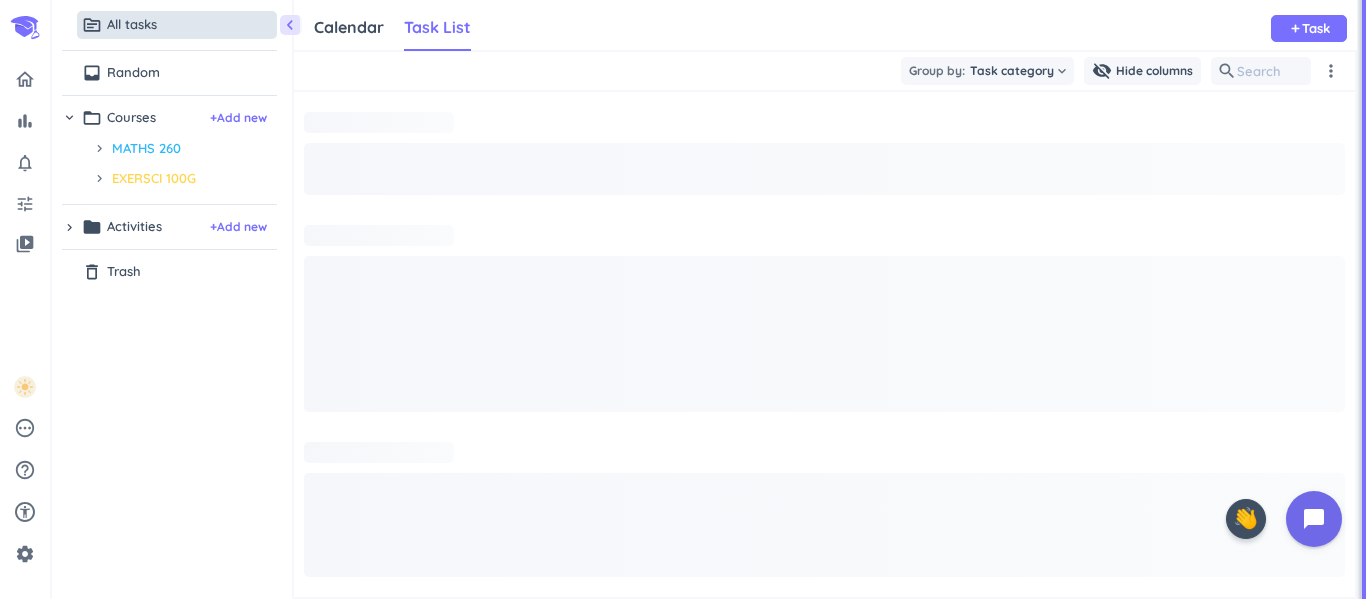 scroll, scrollTop: 9, scrollLeft: 9, axis: both 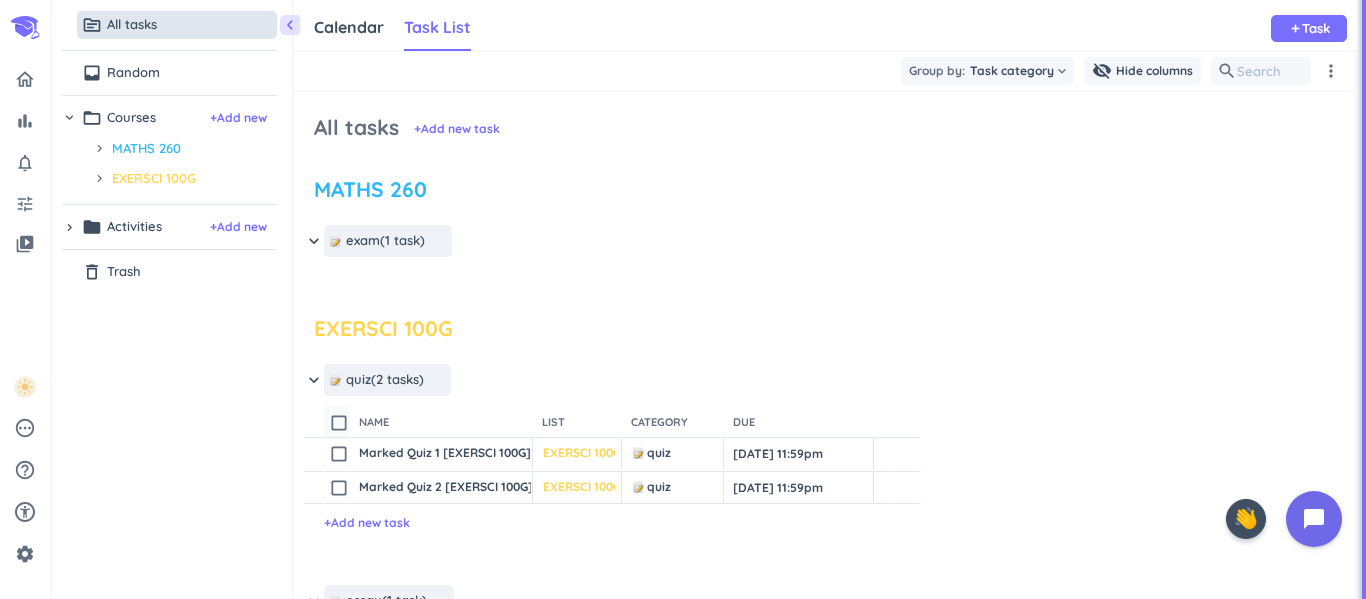 click on "check_box_outline_blank" at bounding box center [339, 423] 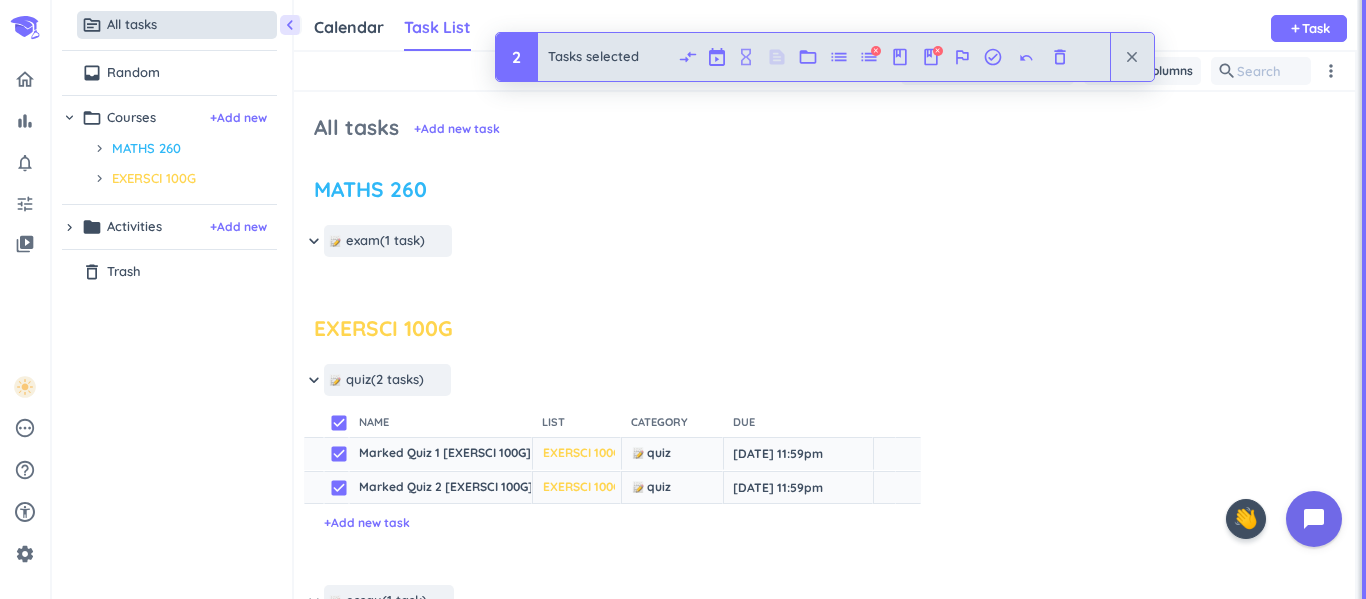 click on "hourglass_empty" at bounding box center [746, 57] 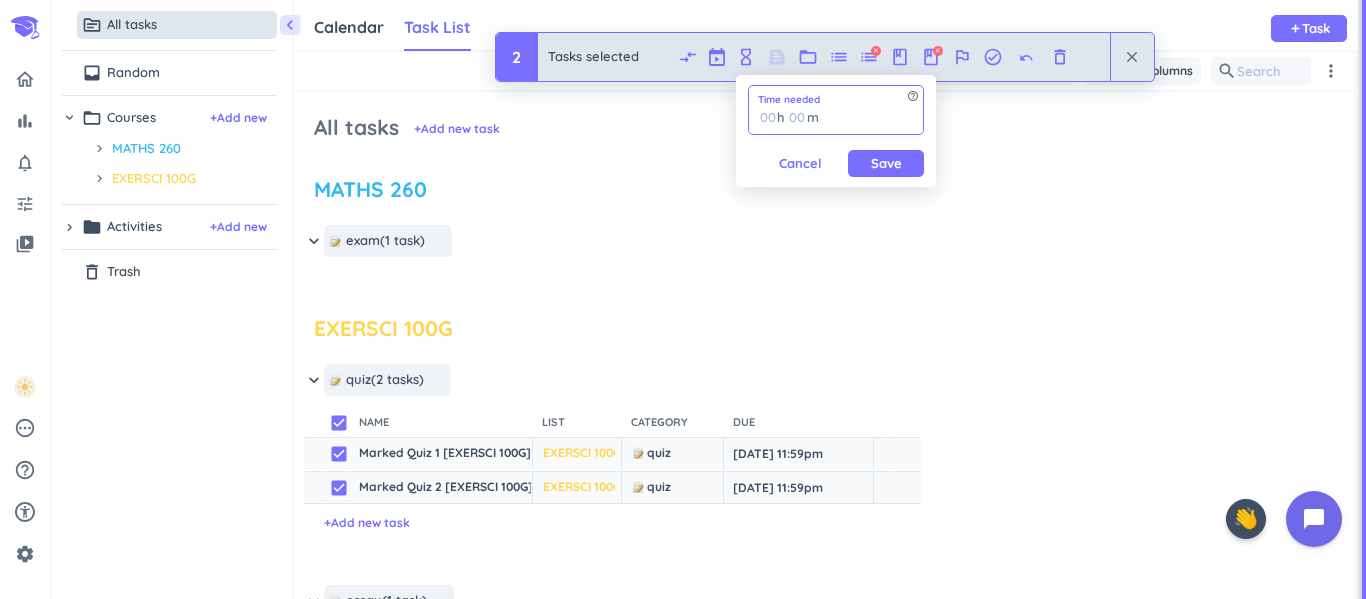 click at bounding box center (796, 117) 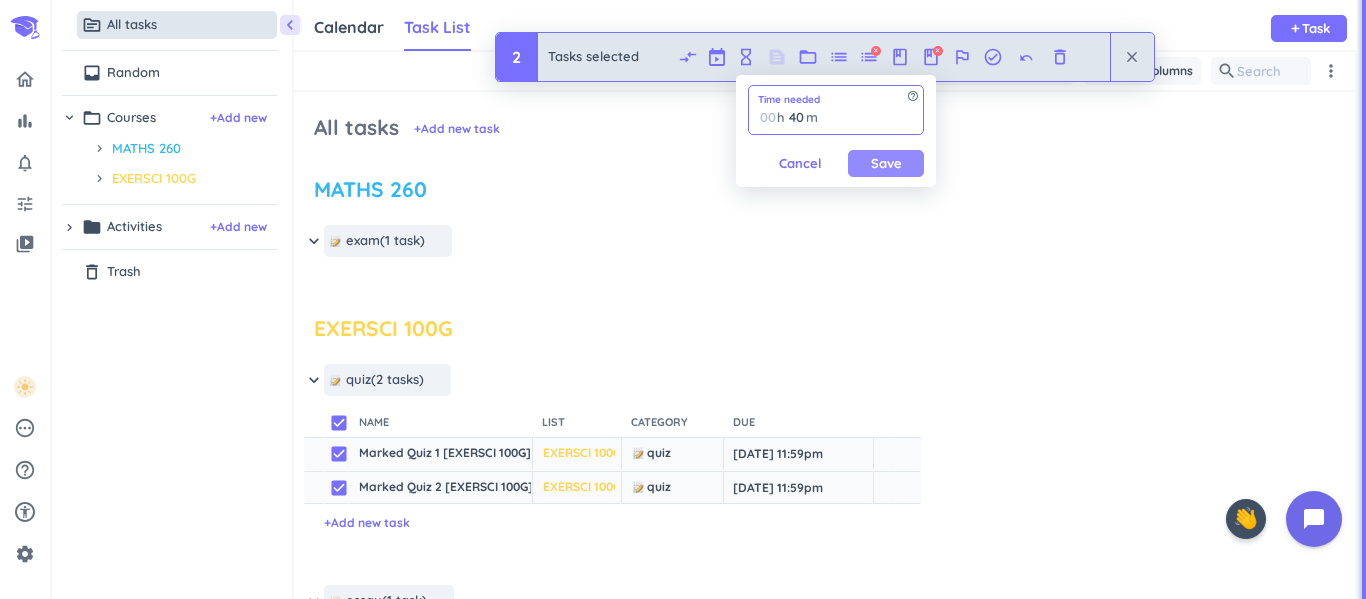 type on "4" 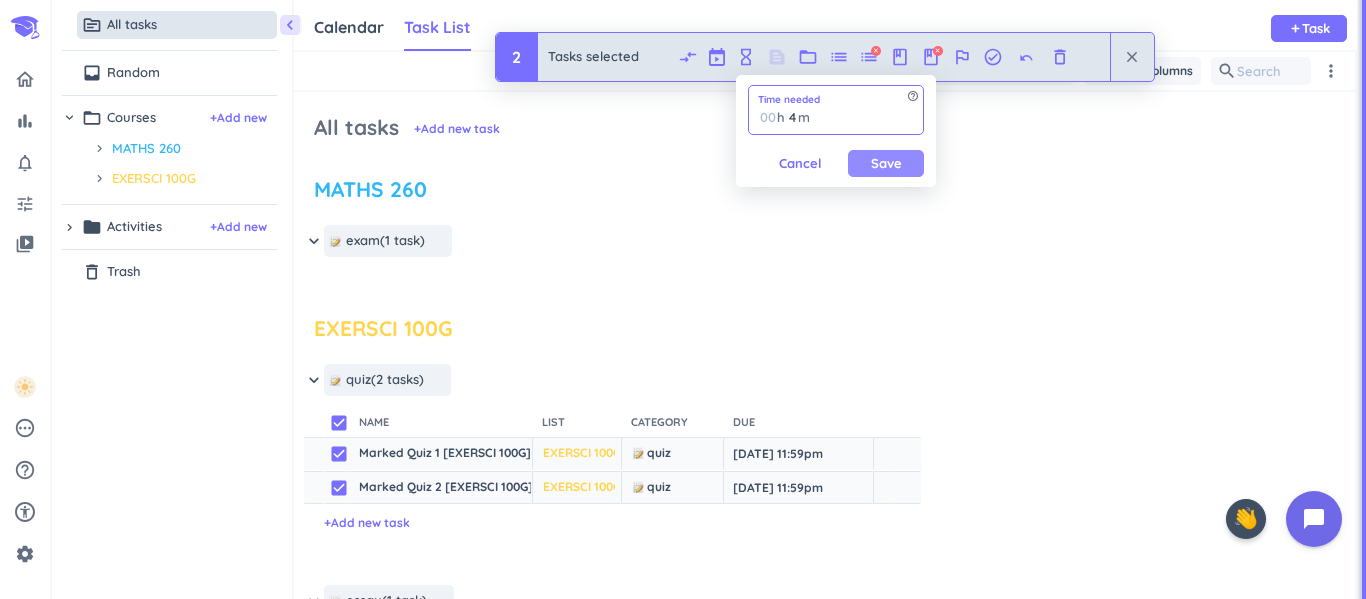 type 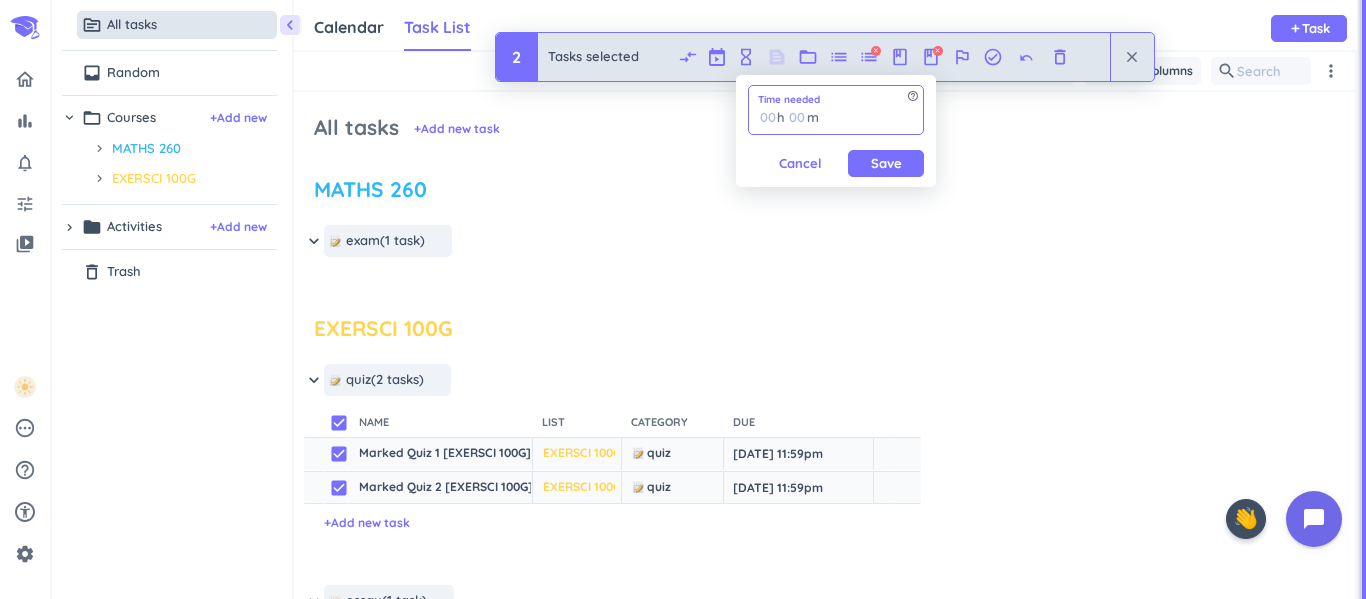 click at bounding box center (767, 117) 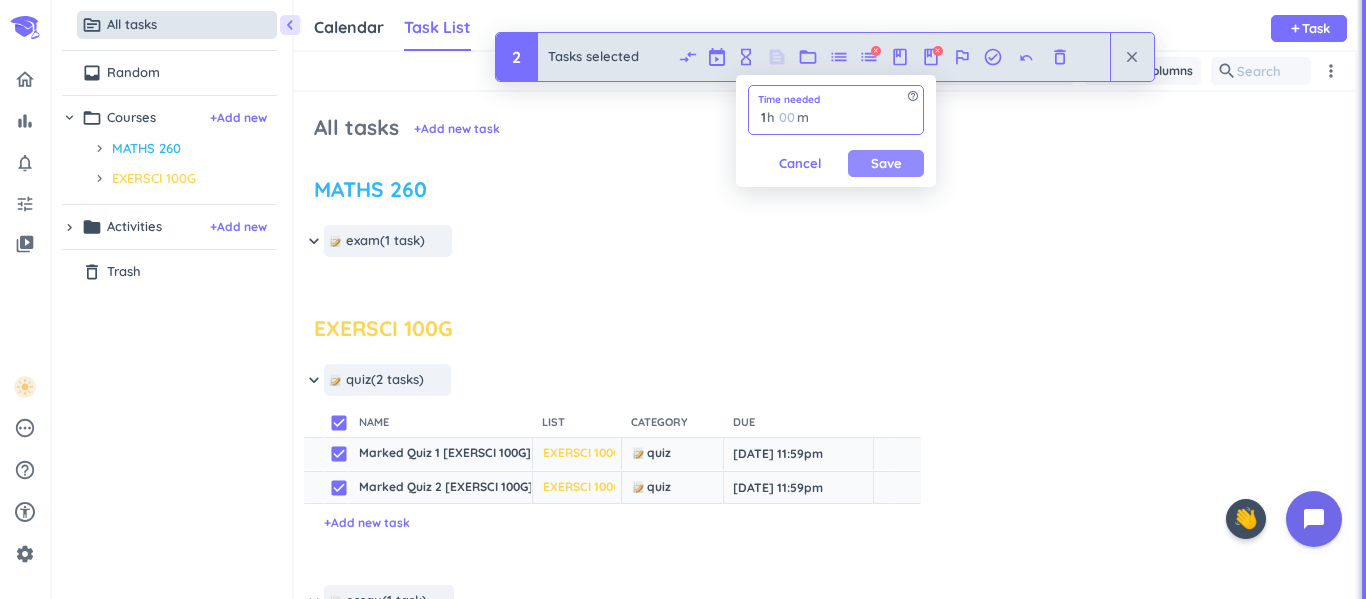 type on "1" 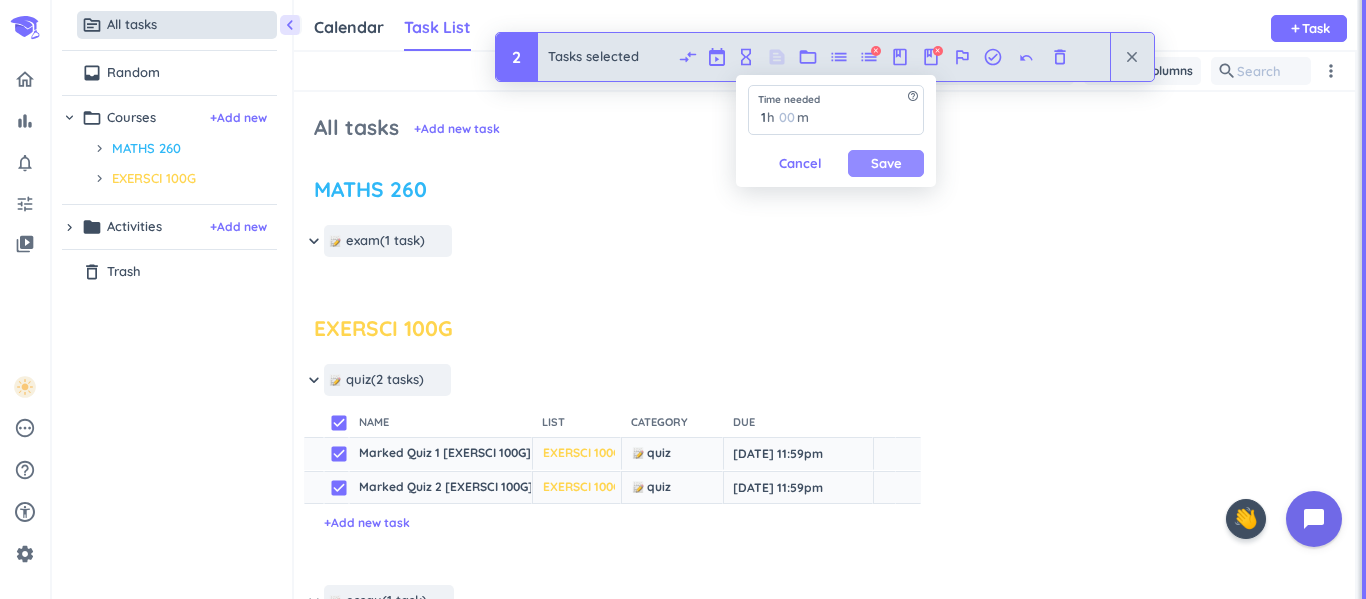 click on "Save" at bounding box center [886, 163] 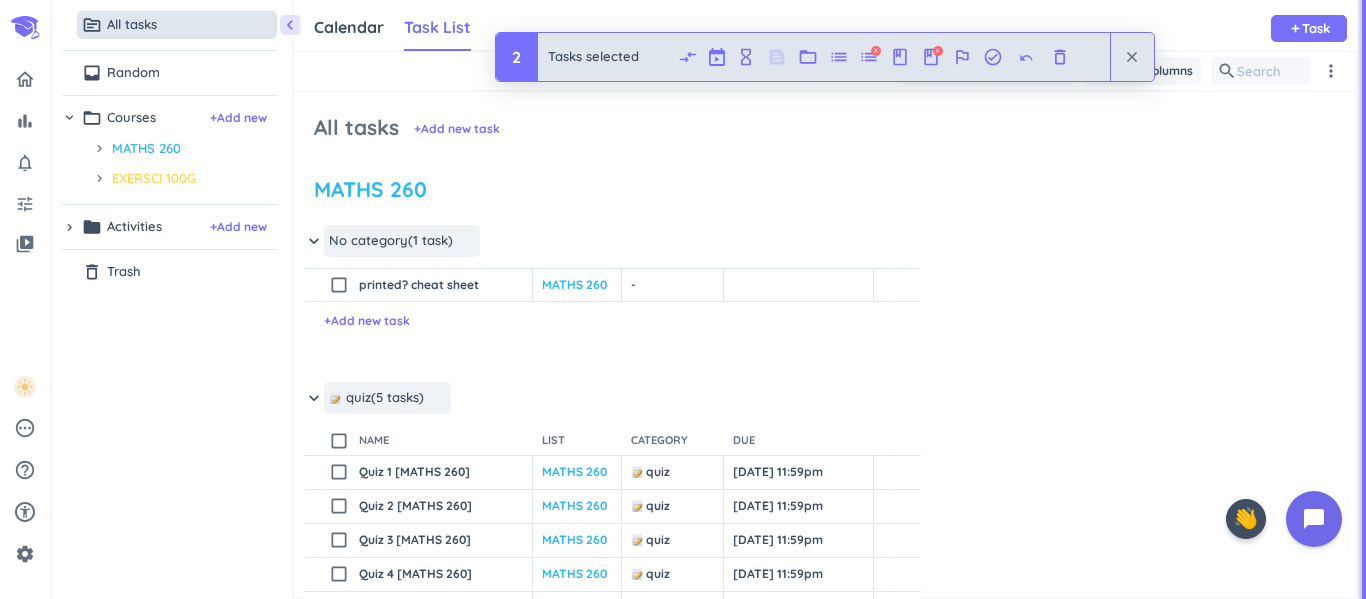 scroll, scrollTop: 0, scrollLeft: 0, axis: both 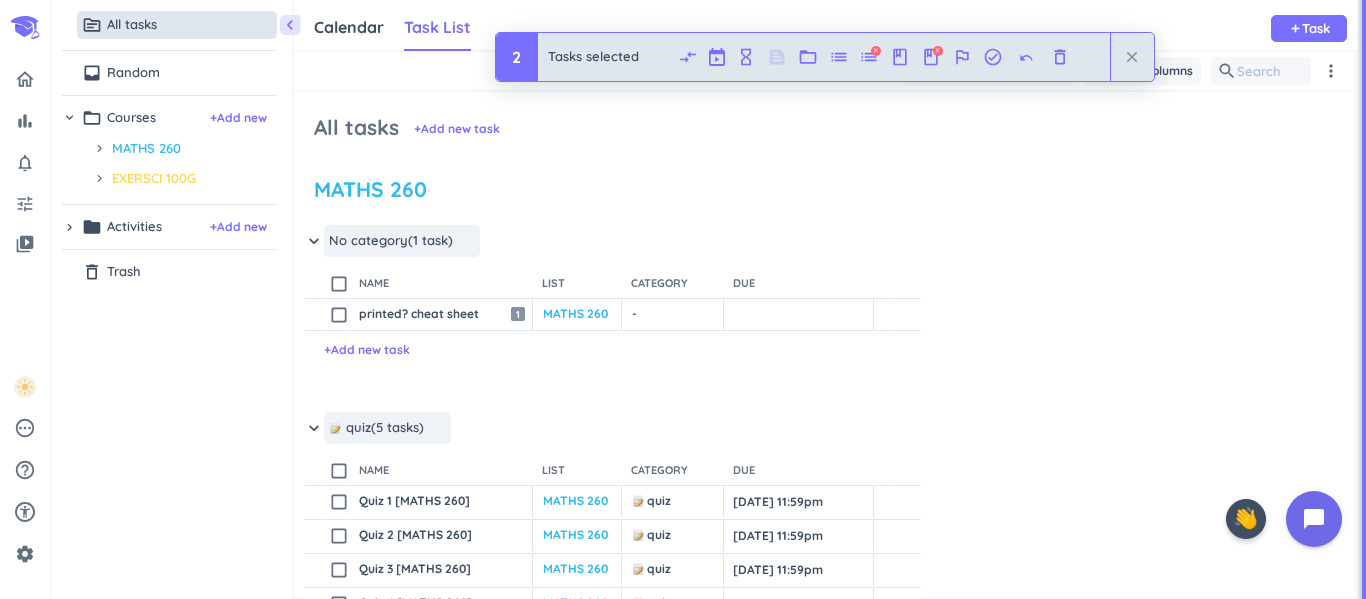 click on "close" at bounding box center (1132, 57) 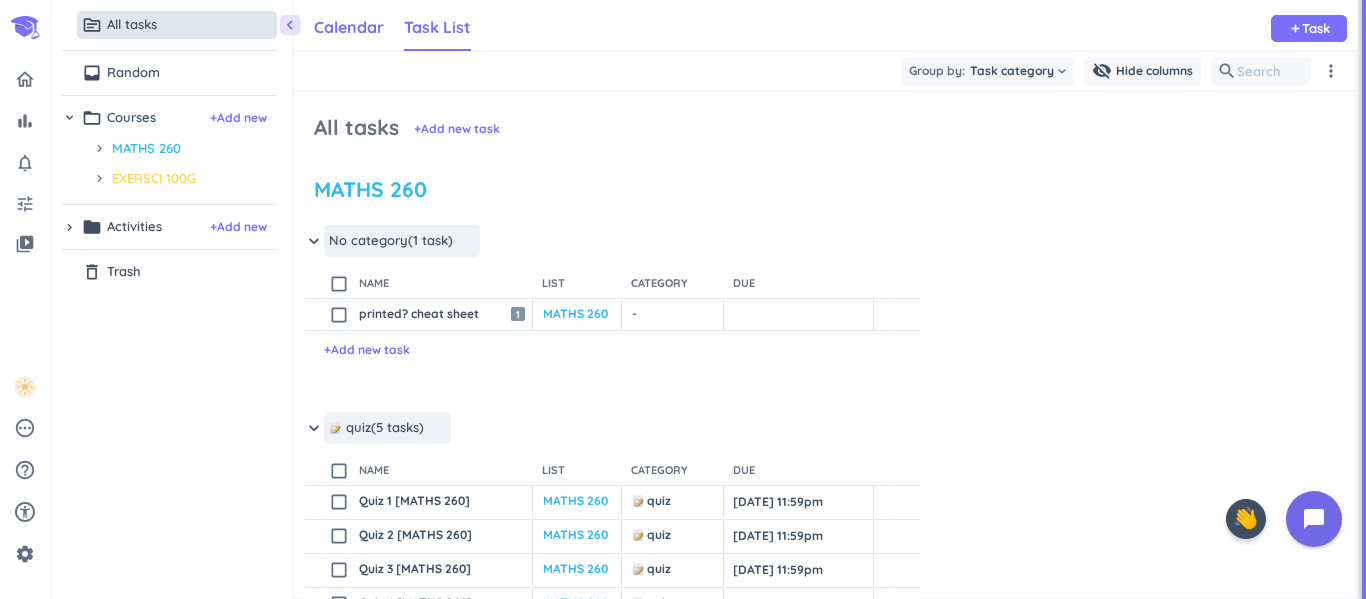 click on "Calendar" at bounding box center [349, 27] 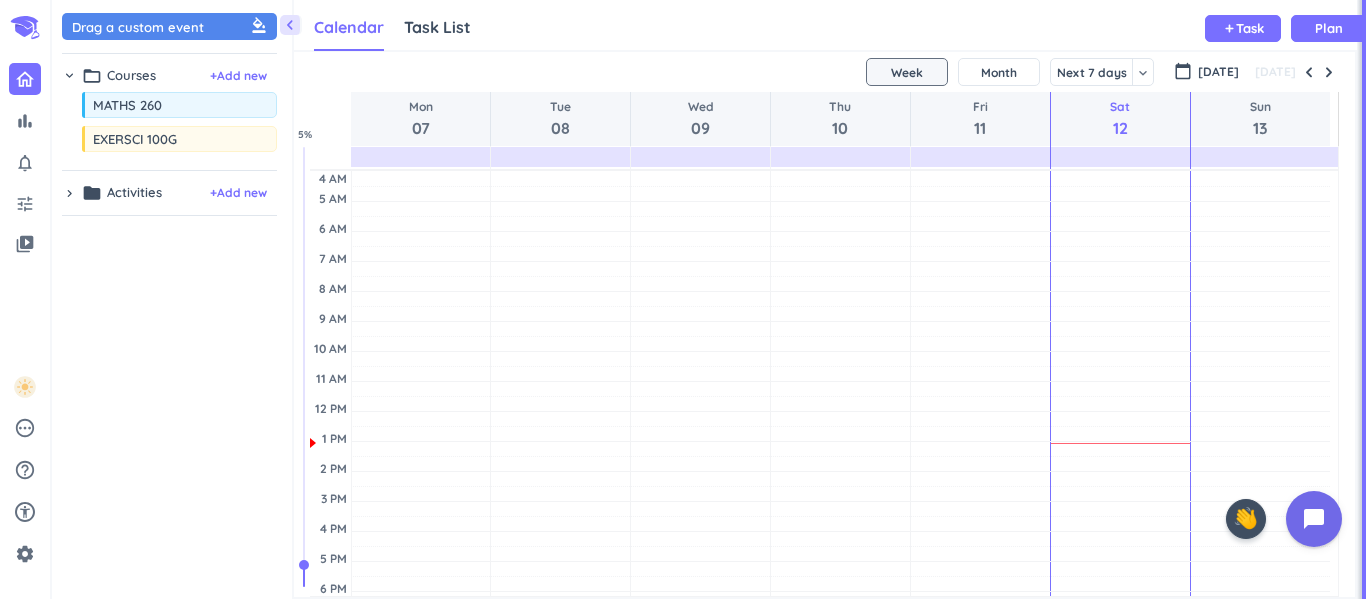 scroll, scrollTop: 9, scrollLeft: 9, axis: both 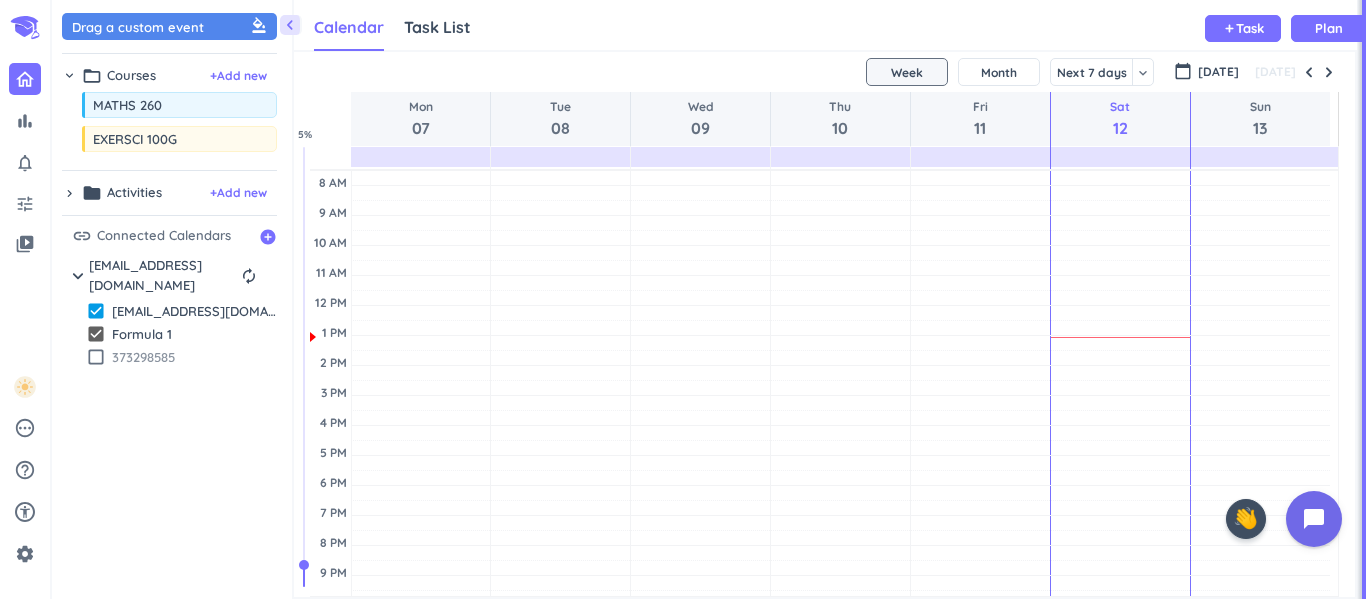 click on "373298585" at bounding box center (194, 357) 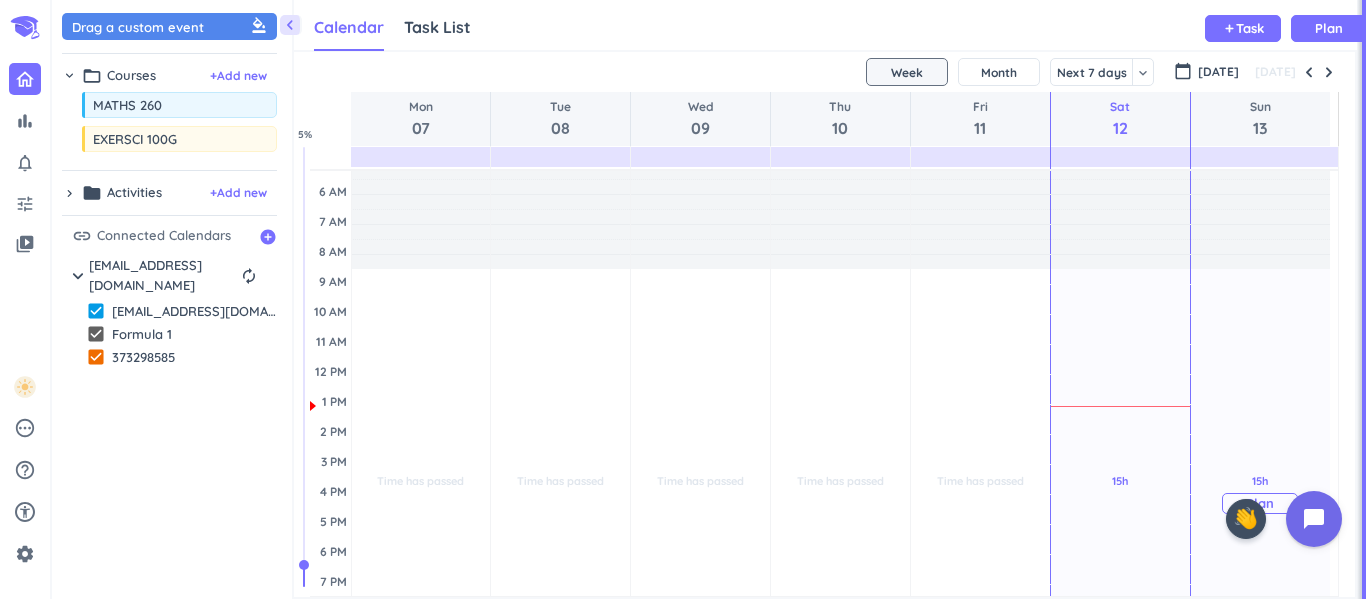 scroll, scrollTop: 35, scrollLeft: 0, axis: vertical 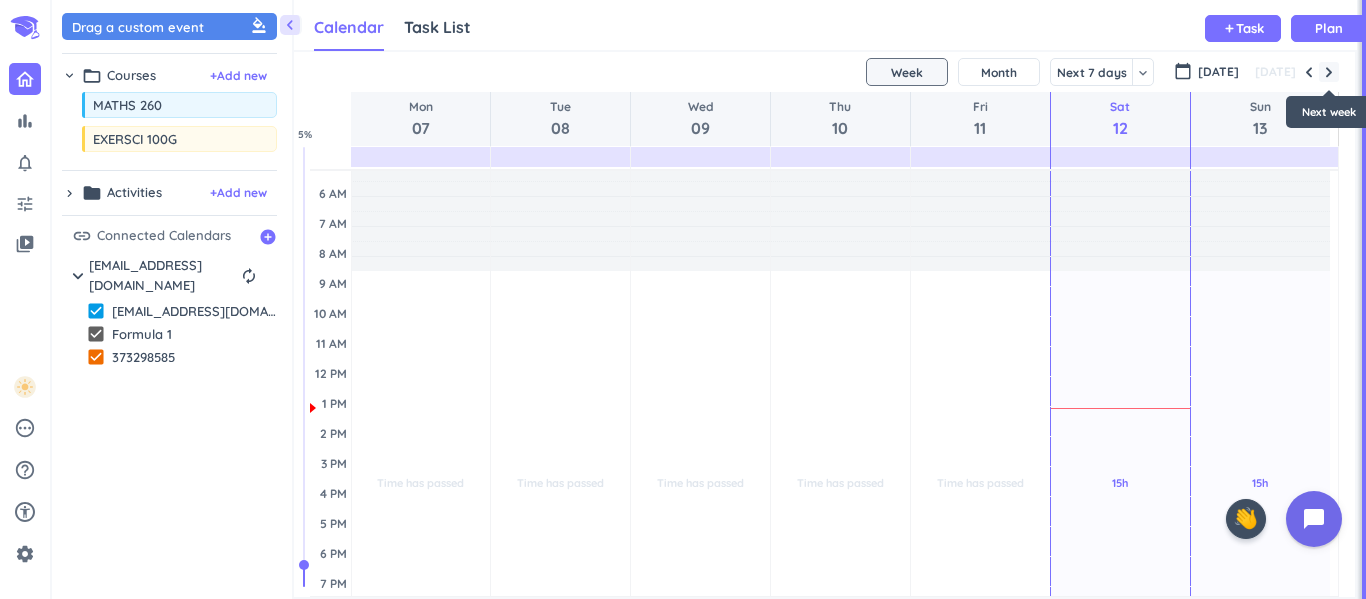 click at bounding box center [1329, 72] 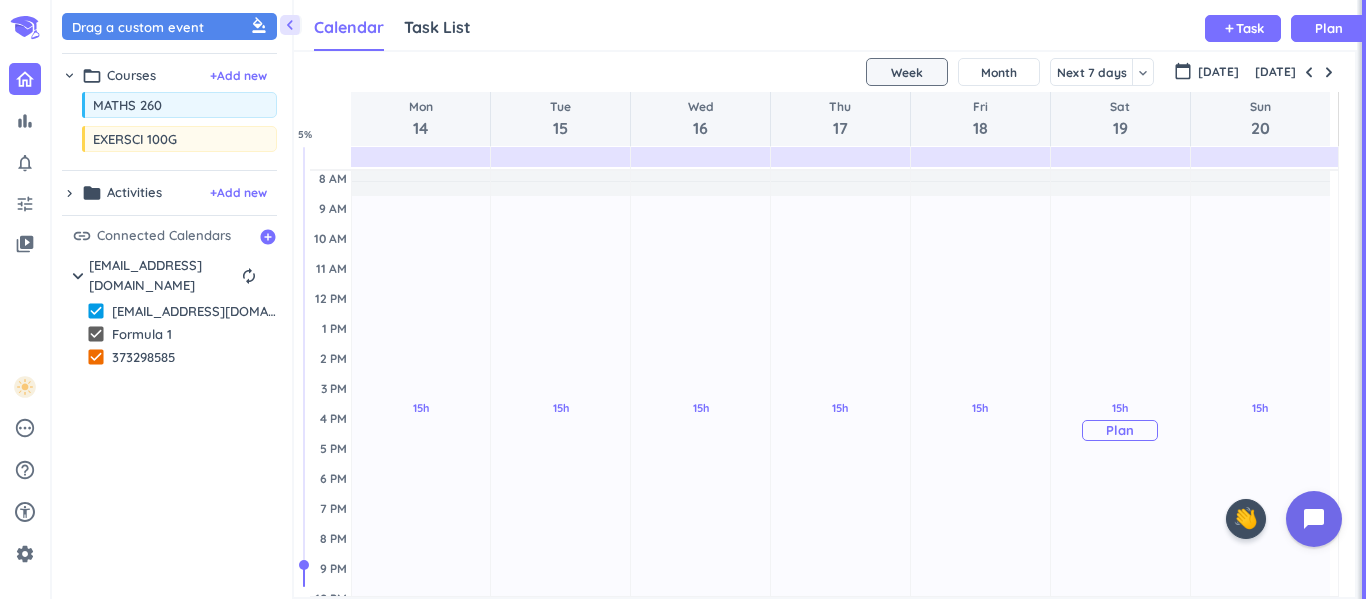 scroll, scrollTop: 48, scrollLeft: 0, axis: vertical 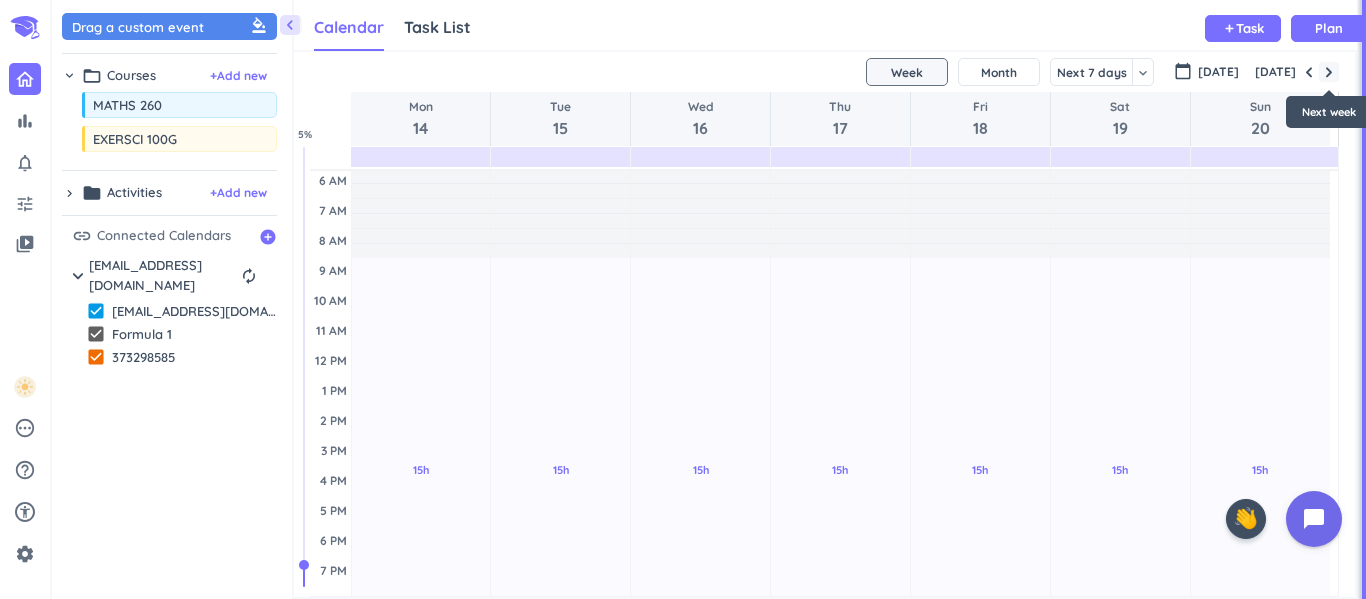 click at bounding box center [1329, 72] 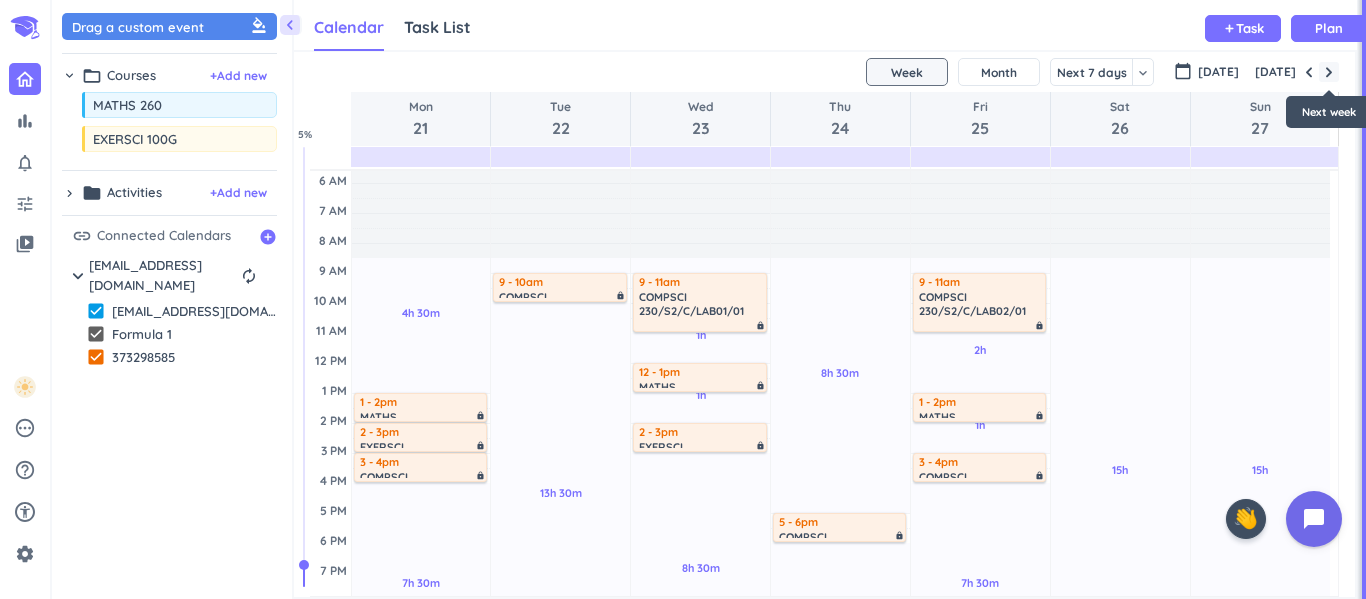 scroll, scrollTop: 106, scrollLeft: 0, axis: vertical 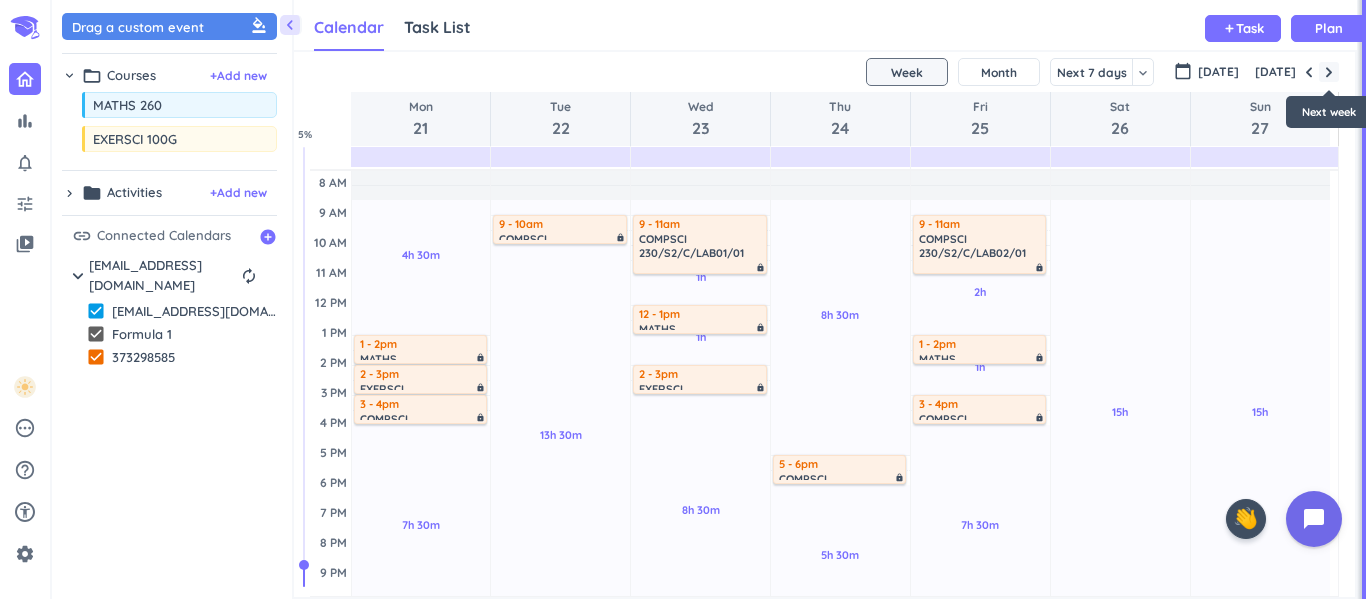 click at bounding box center (1329, 72) 